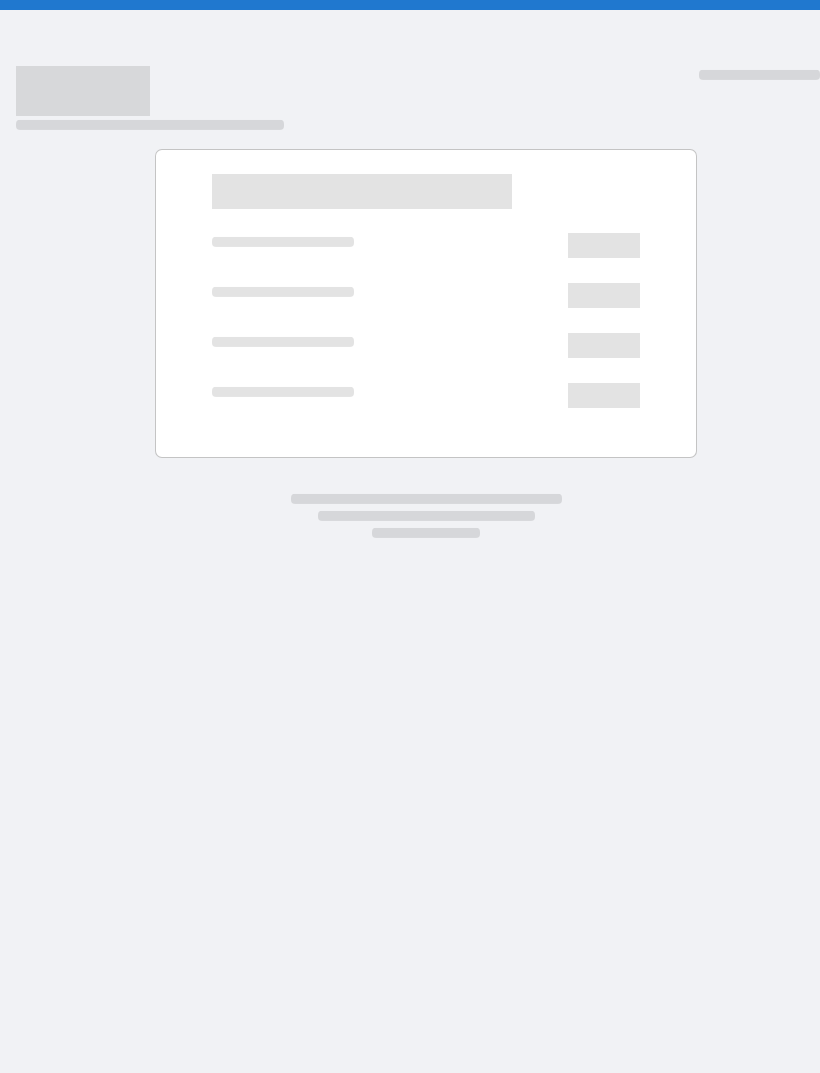 scroll, scrollTop: 0, scrollLeft: 0, axis: both 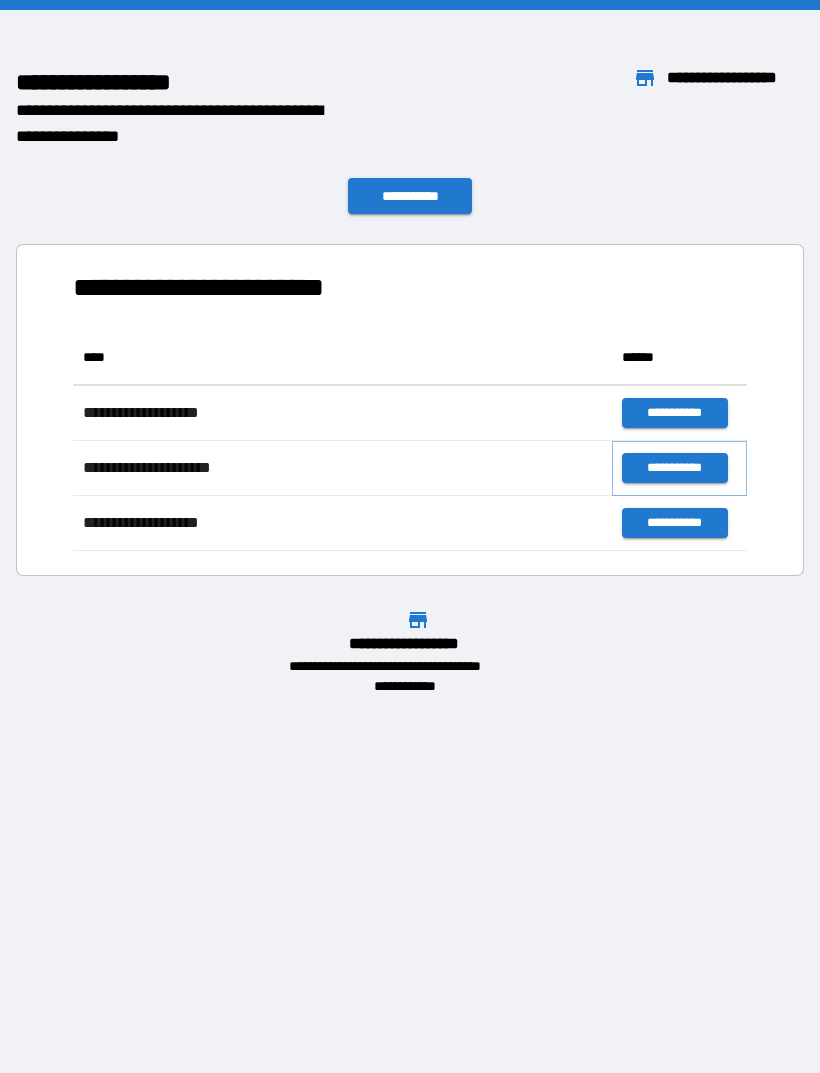 click on "**********" at bounding box center [674, 468] 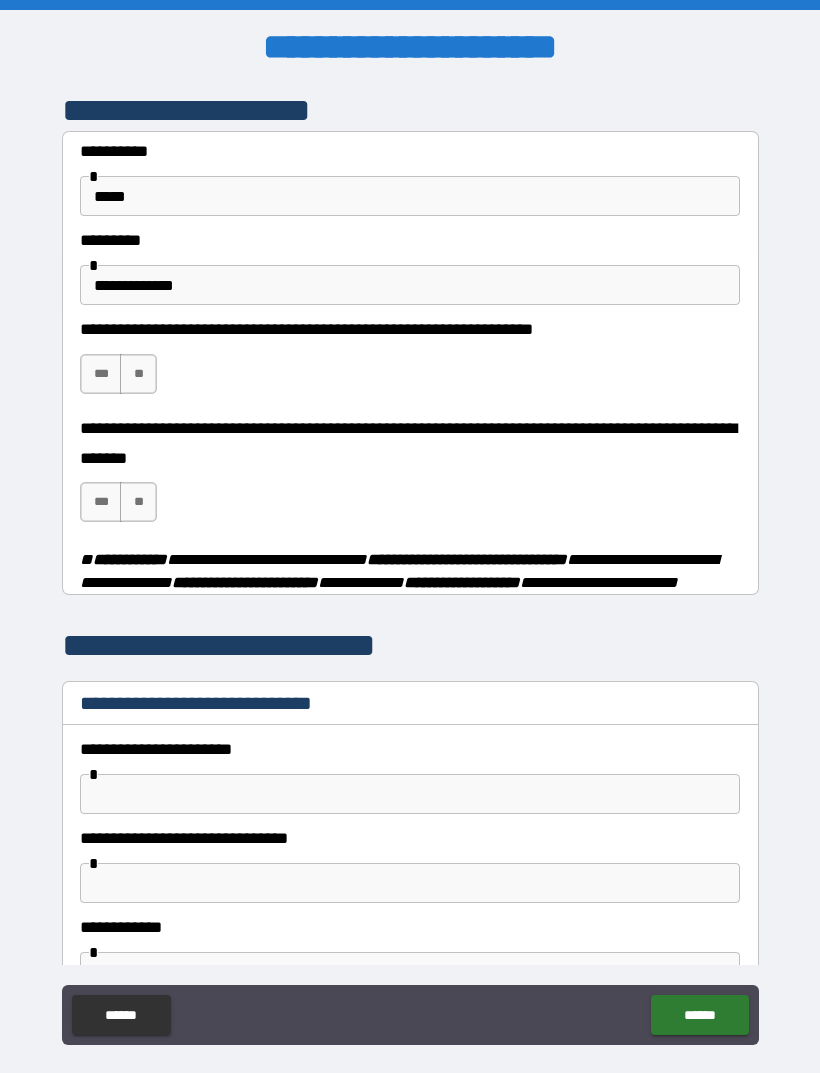 click on "**********" at bounding box center [410, 329] 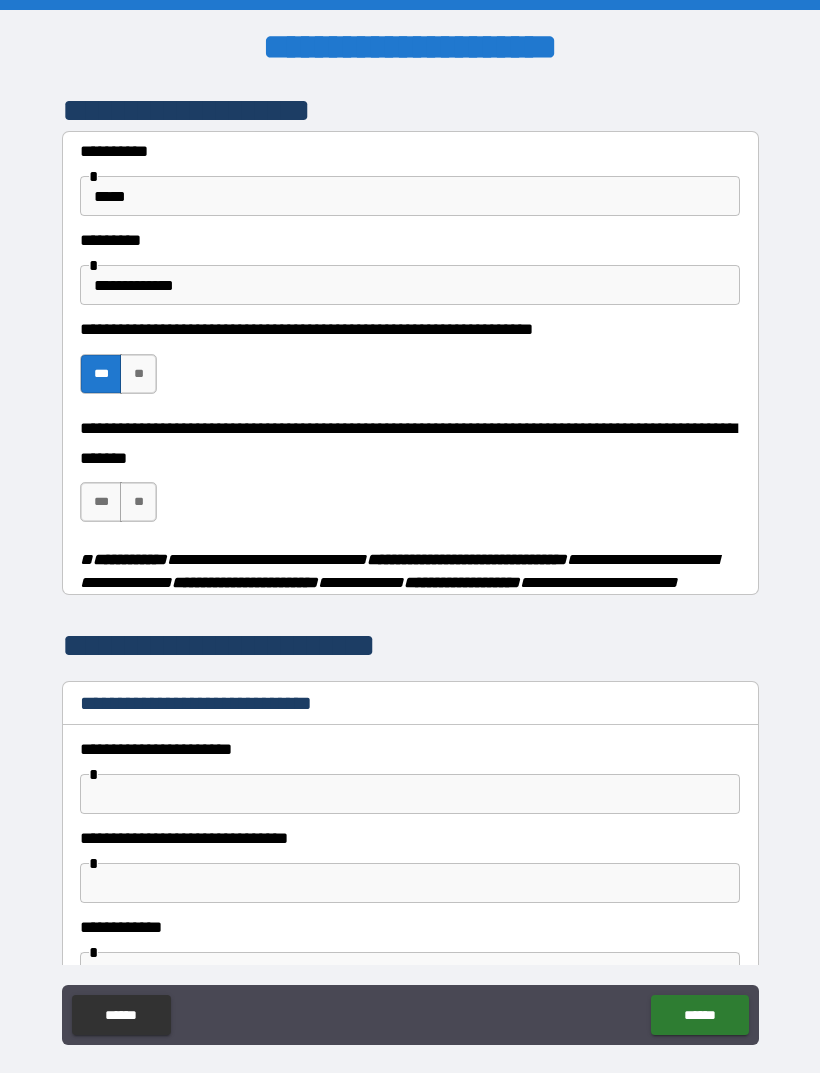 click on "**" at bounding box center (138, 502) 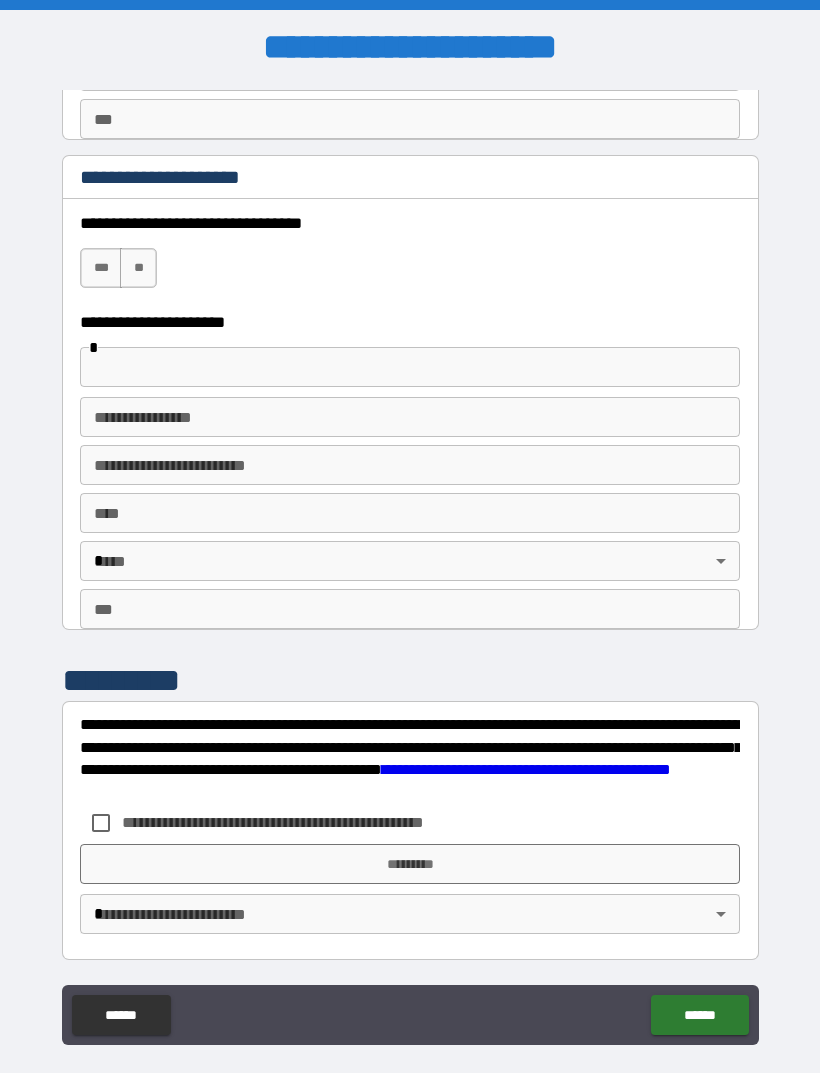scroll, scrollTop: 3470, scrollLeft: 0, axis: vertical 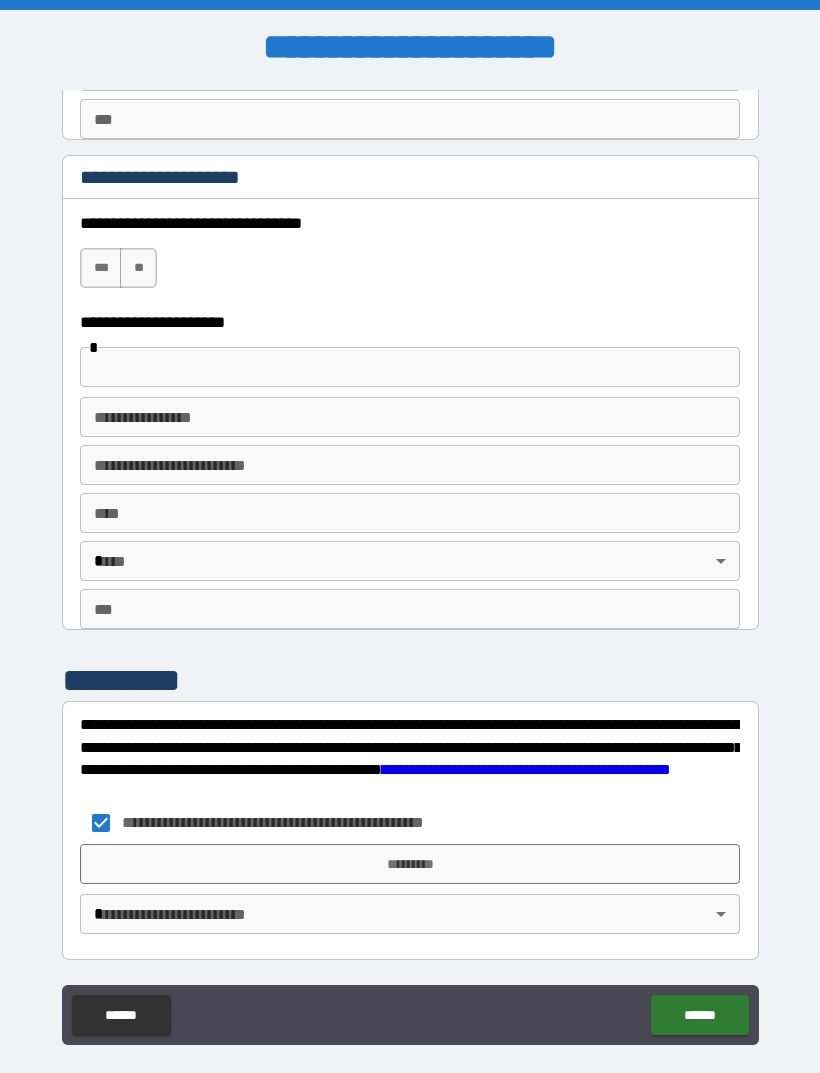 click on "*********" at bounding box center [410, 864] 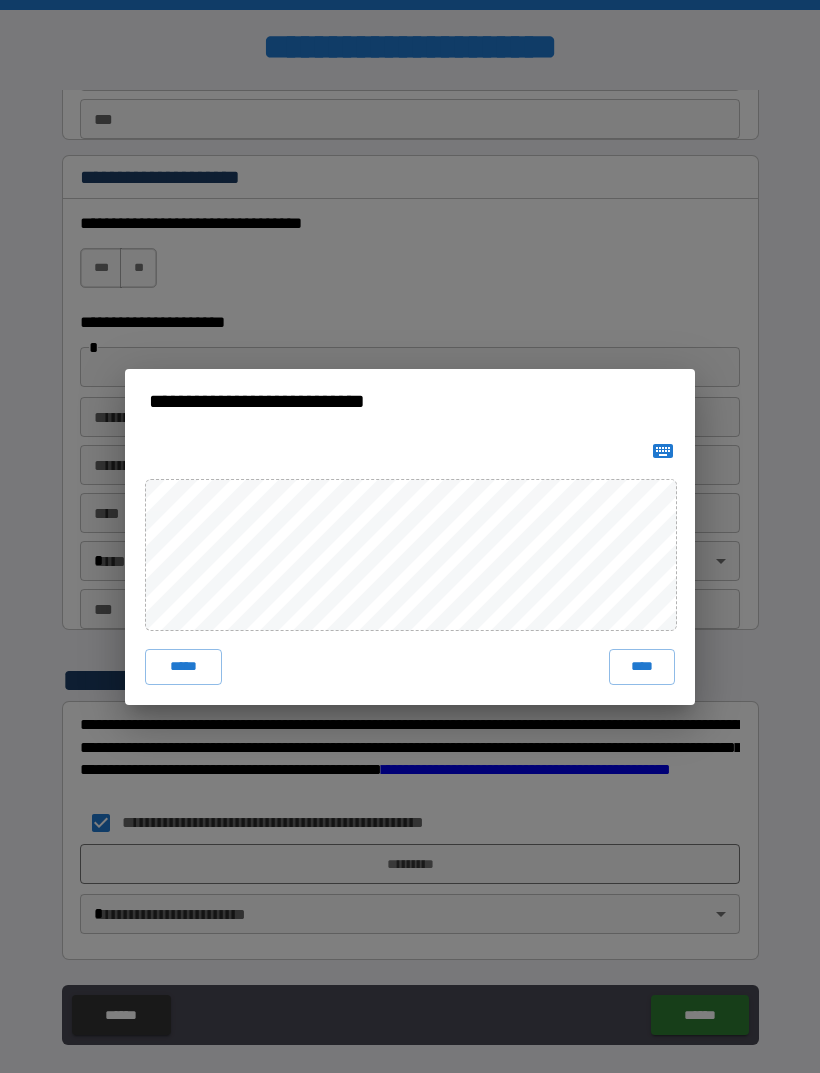 click on "****" at bounding box center [642, 667] 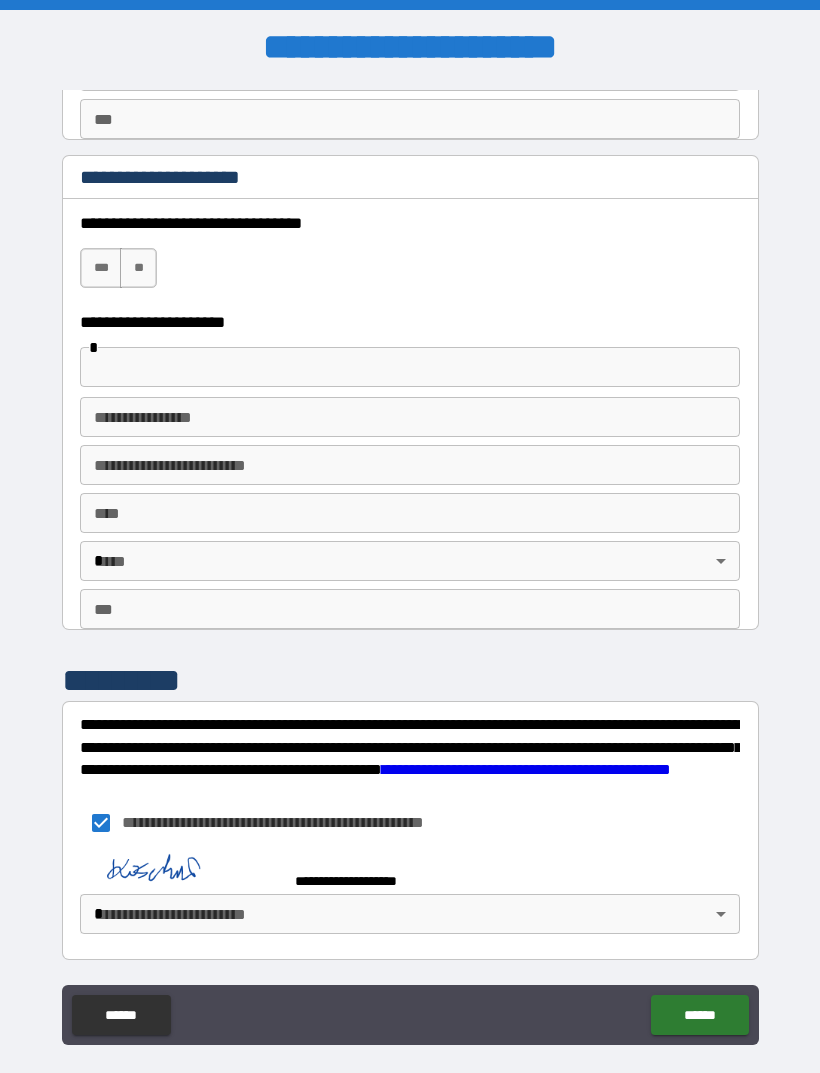 scroll, scrollTop: 3460, scrollLeft: 0, axis: vertical 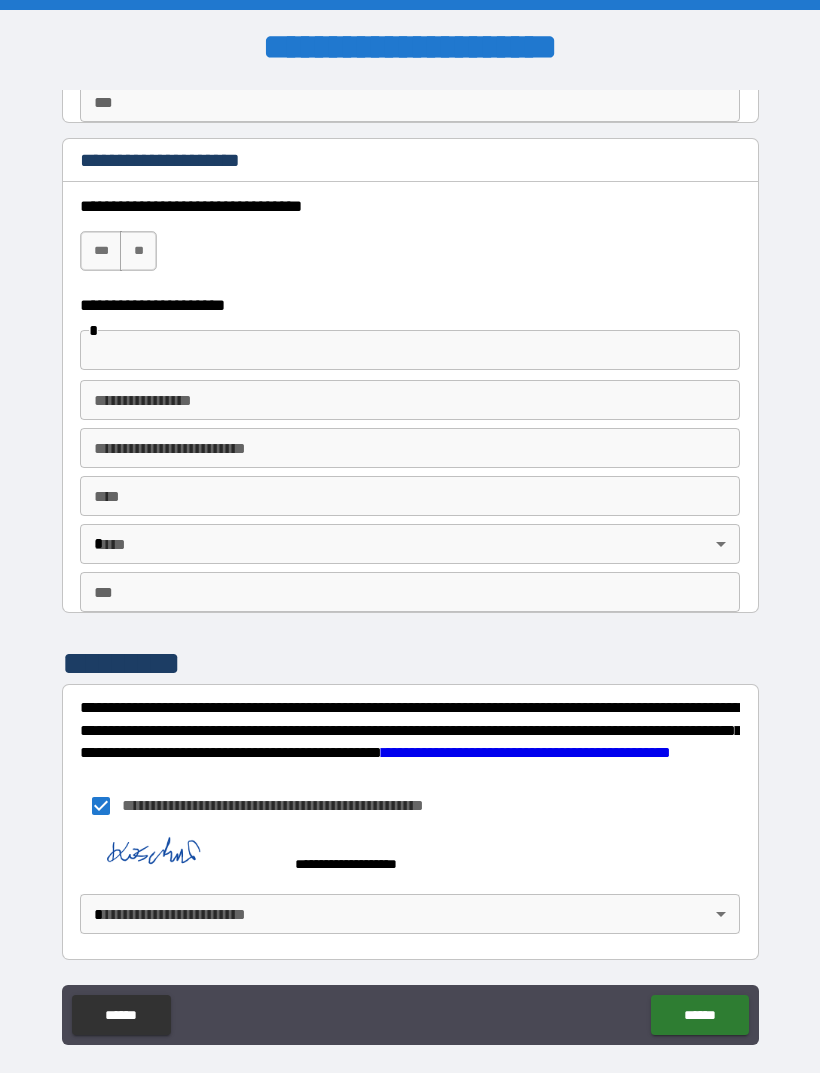 click on "**********" at bounding box center [410, 568] 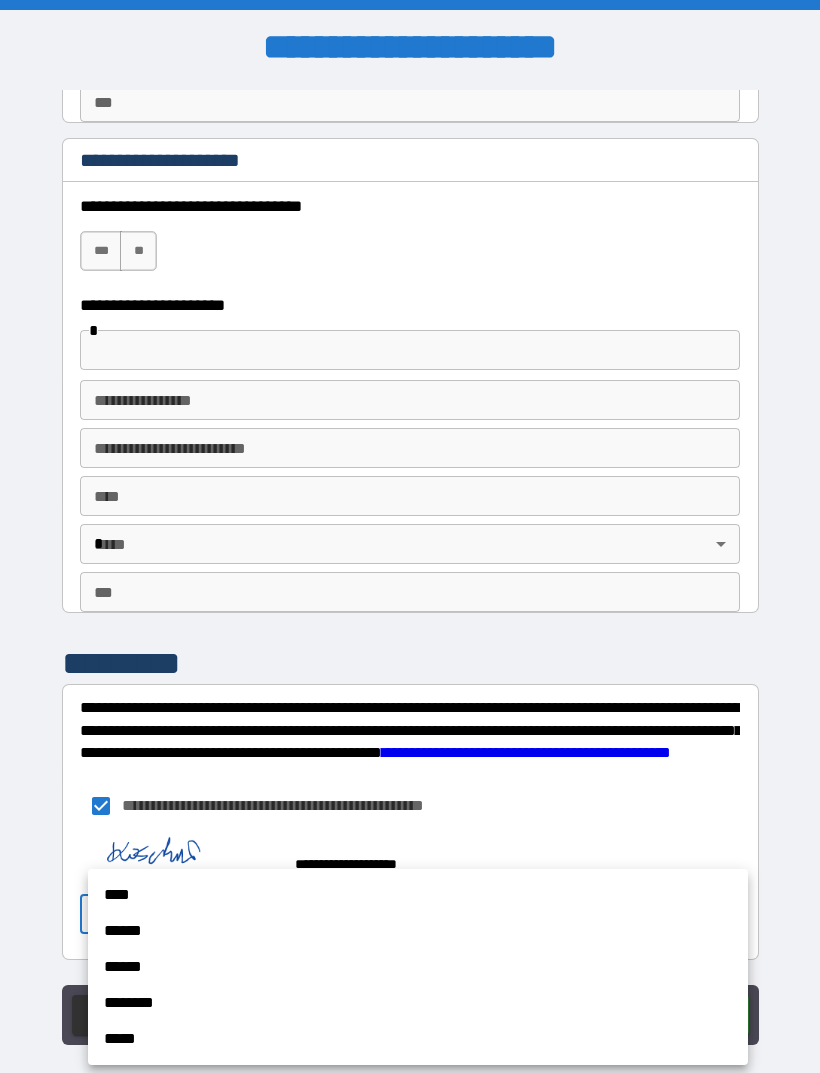 click on "****" at bounding box center (418, 895) 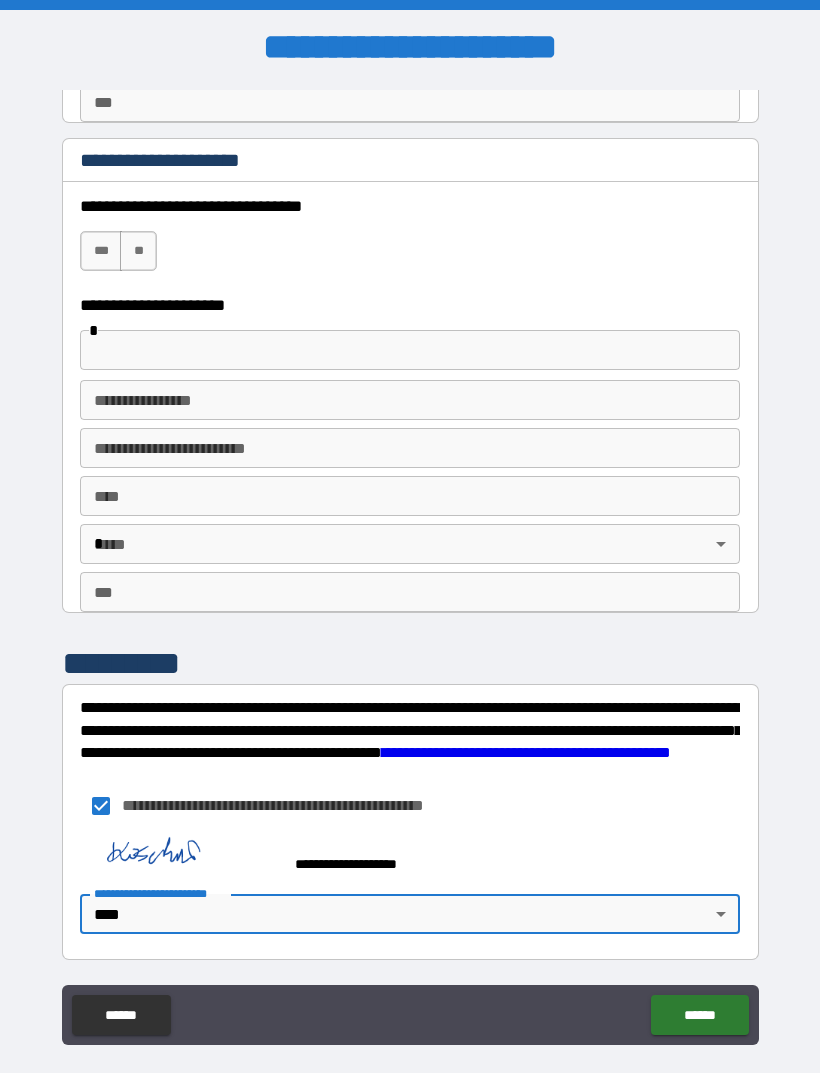 type on "*" 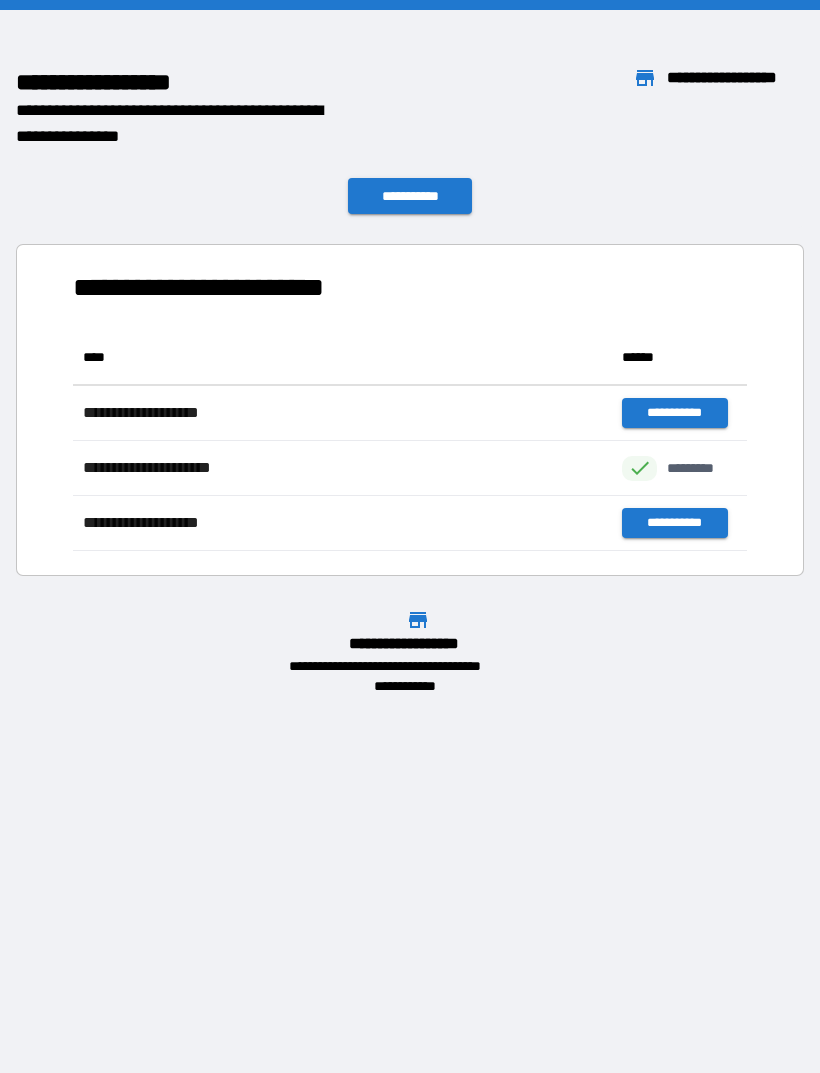 scroll, scrollTop: 1, scrollLeft: 1, axis: both 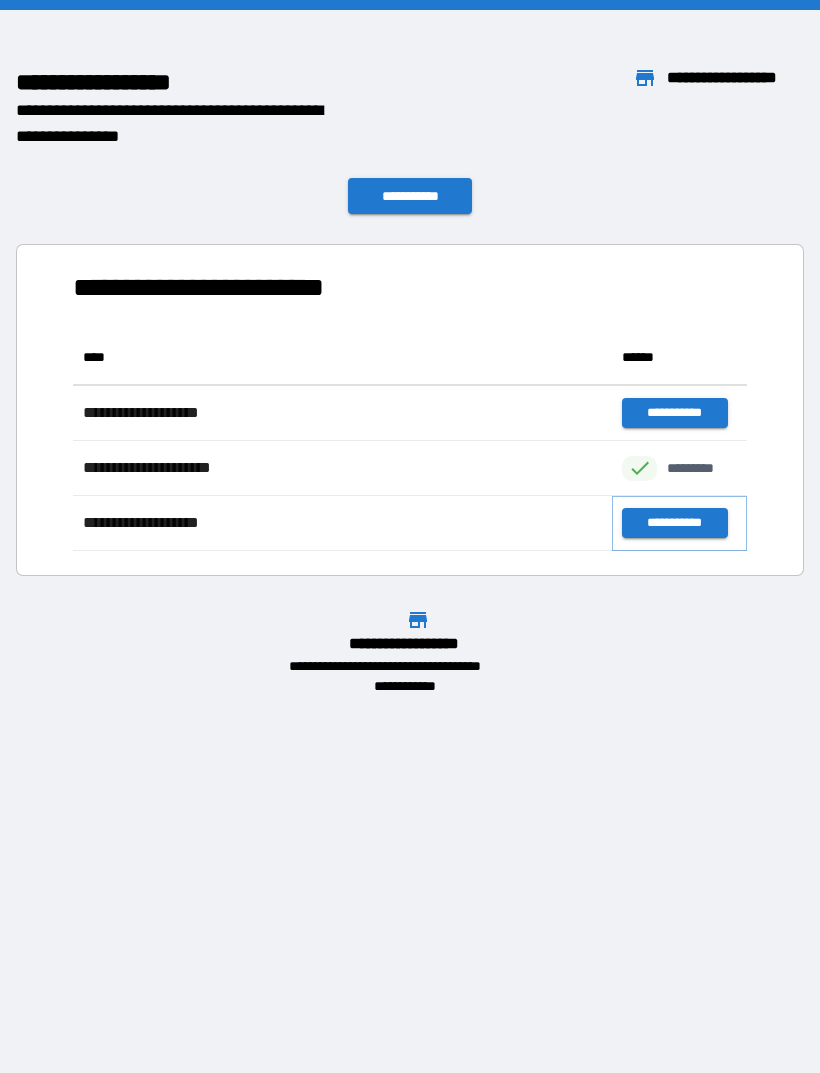click on "**********" at bounding box center [674, 523] 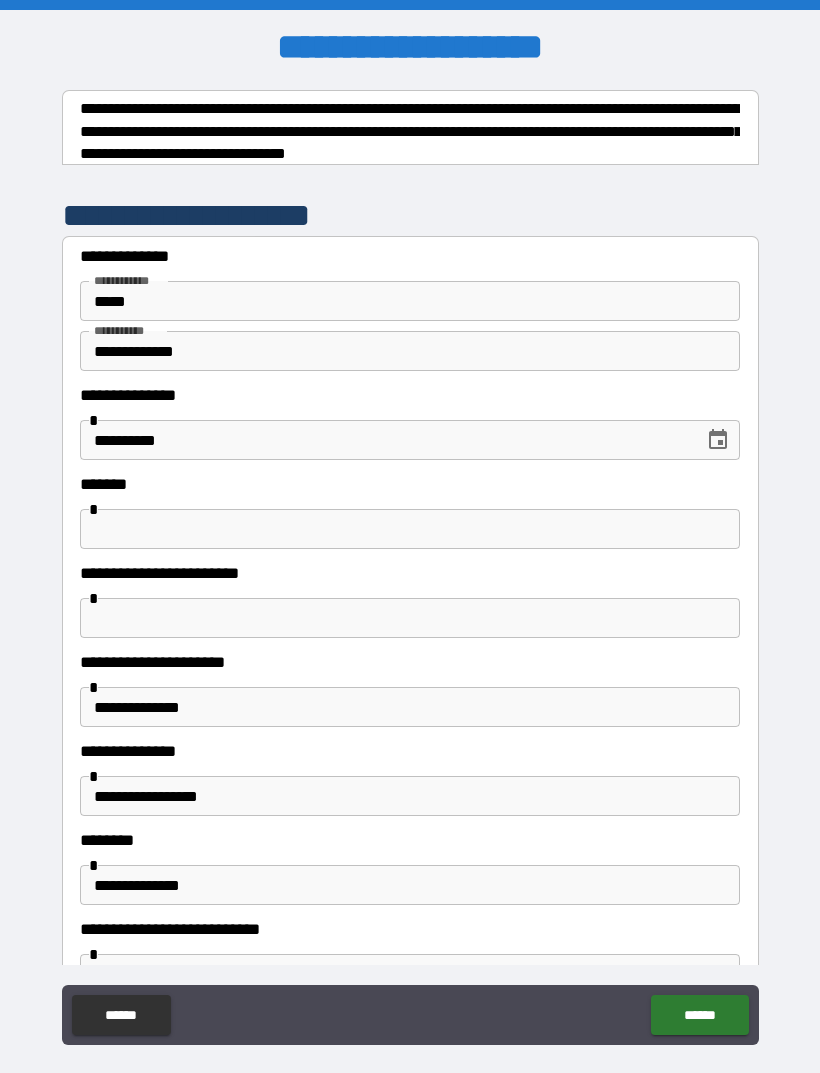click at bounding box center (410, 529) 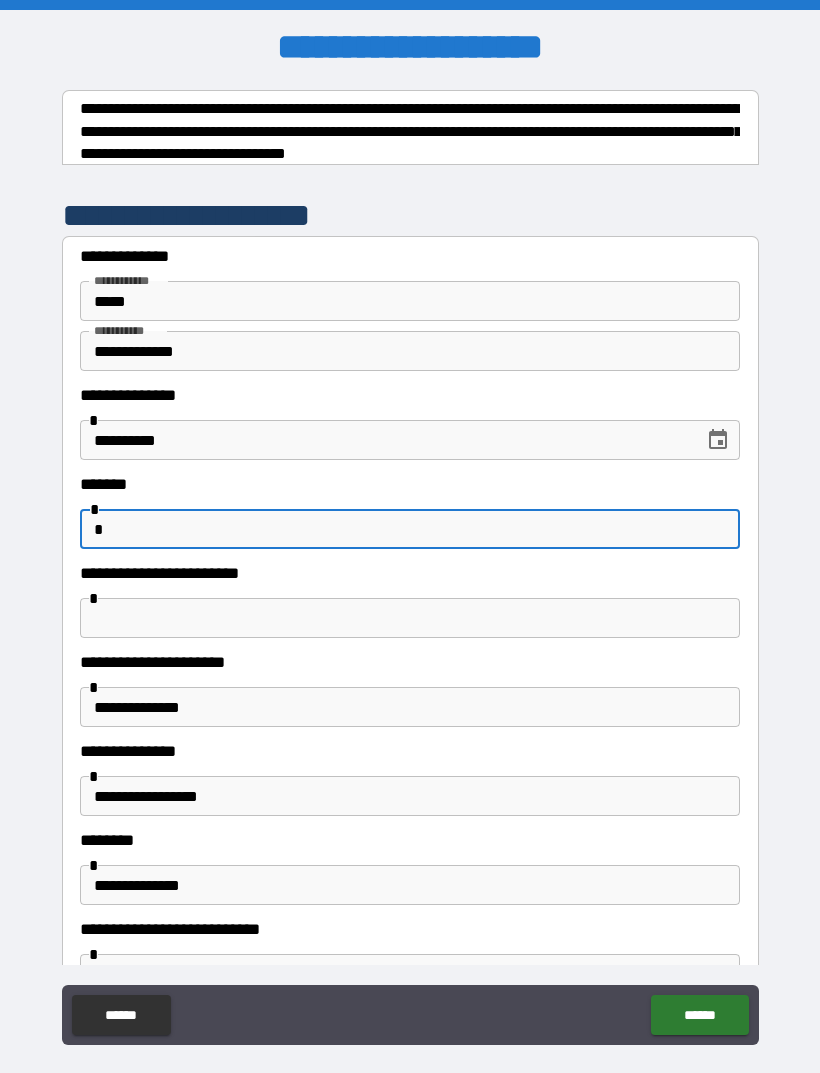type on "*" 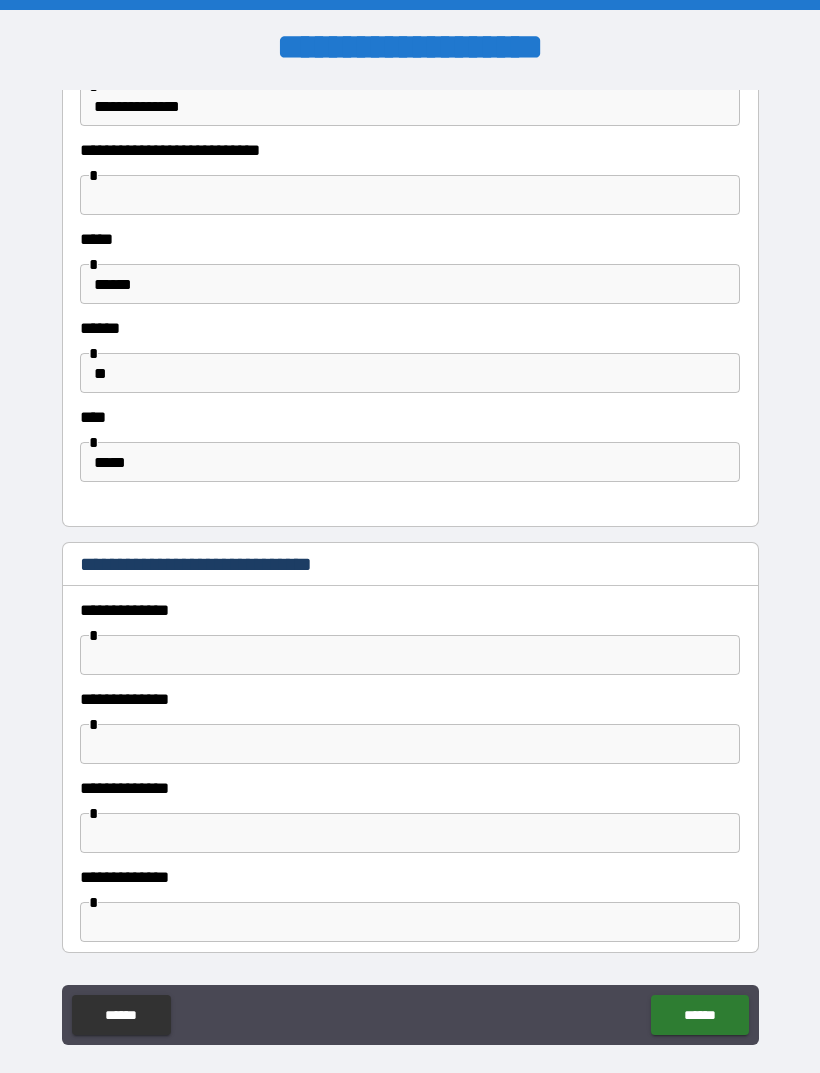 scroll, scrollTop: 787, scrollLeft: 0, axis: vertical 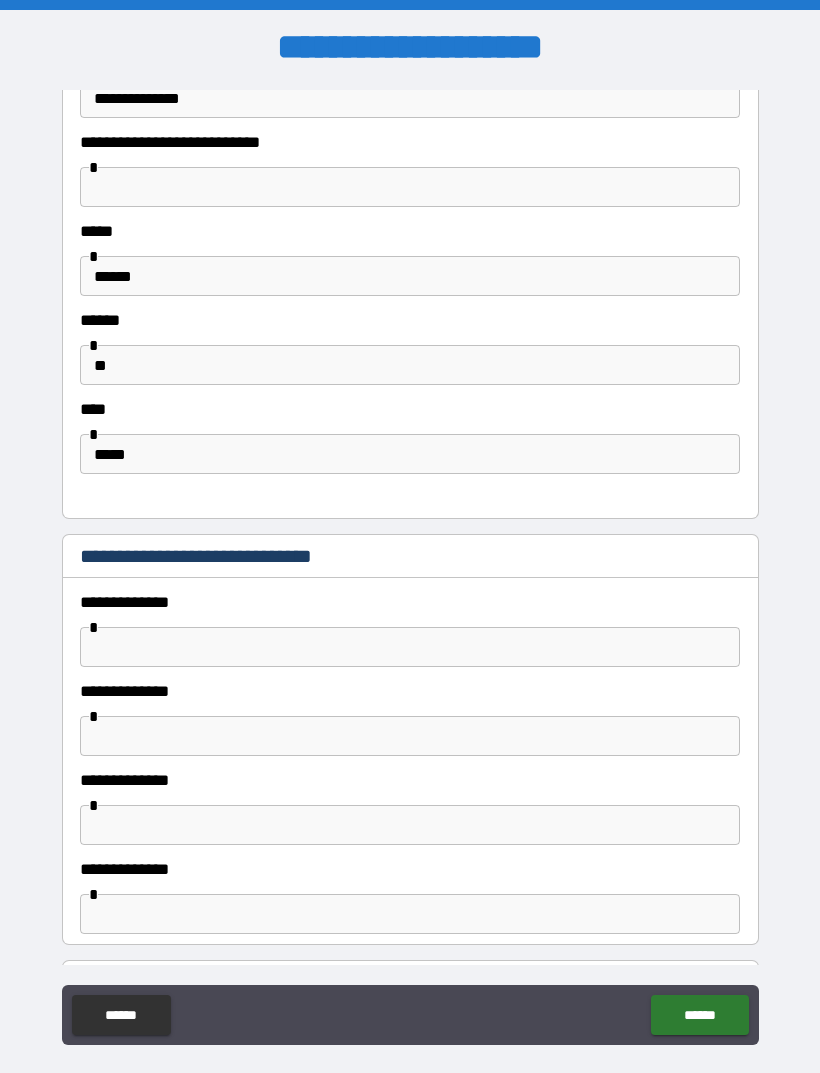 type on "**********" 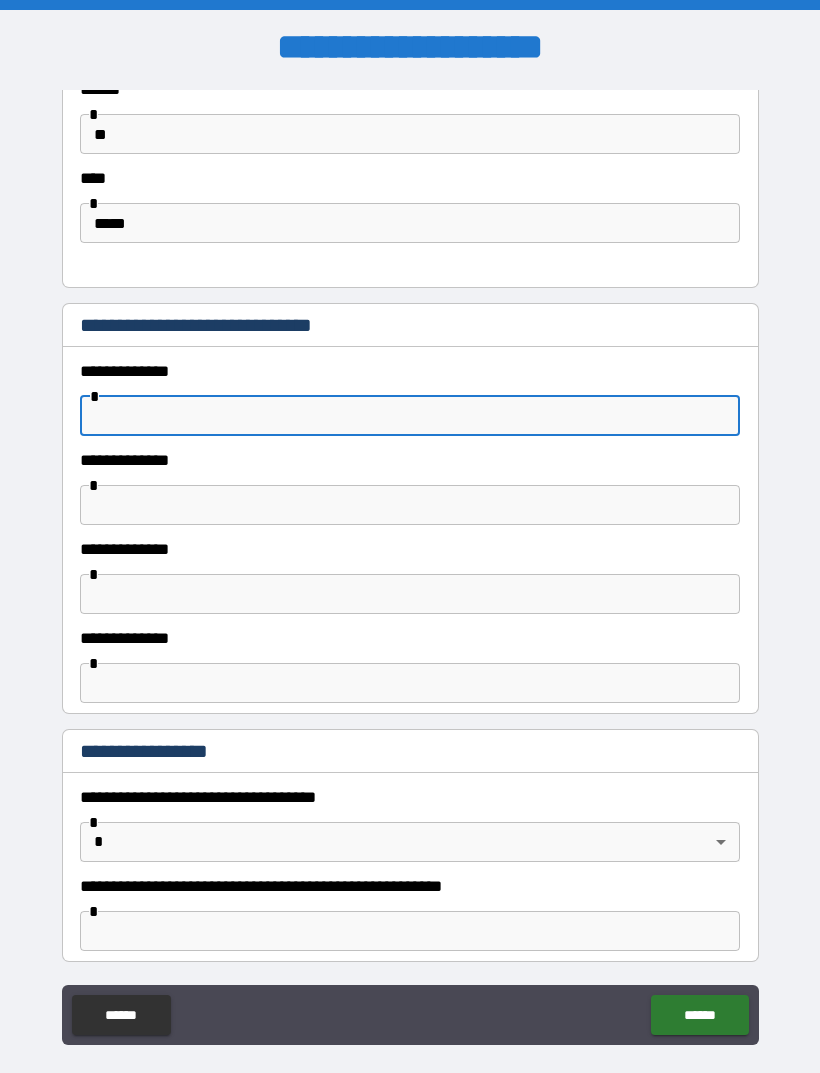 scroll, scrollTop: 1013, scrollLeft: 0, axis: vertical 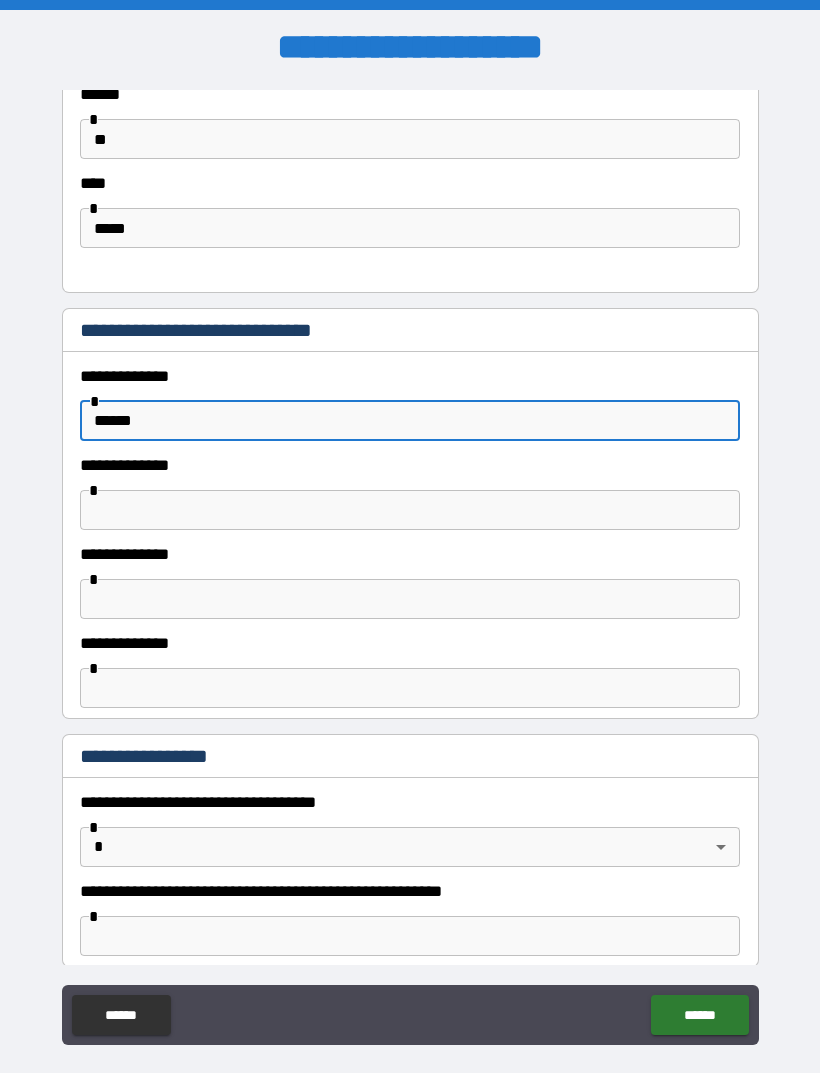 type on "******" 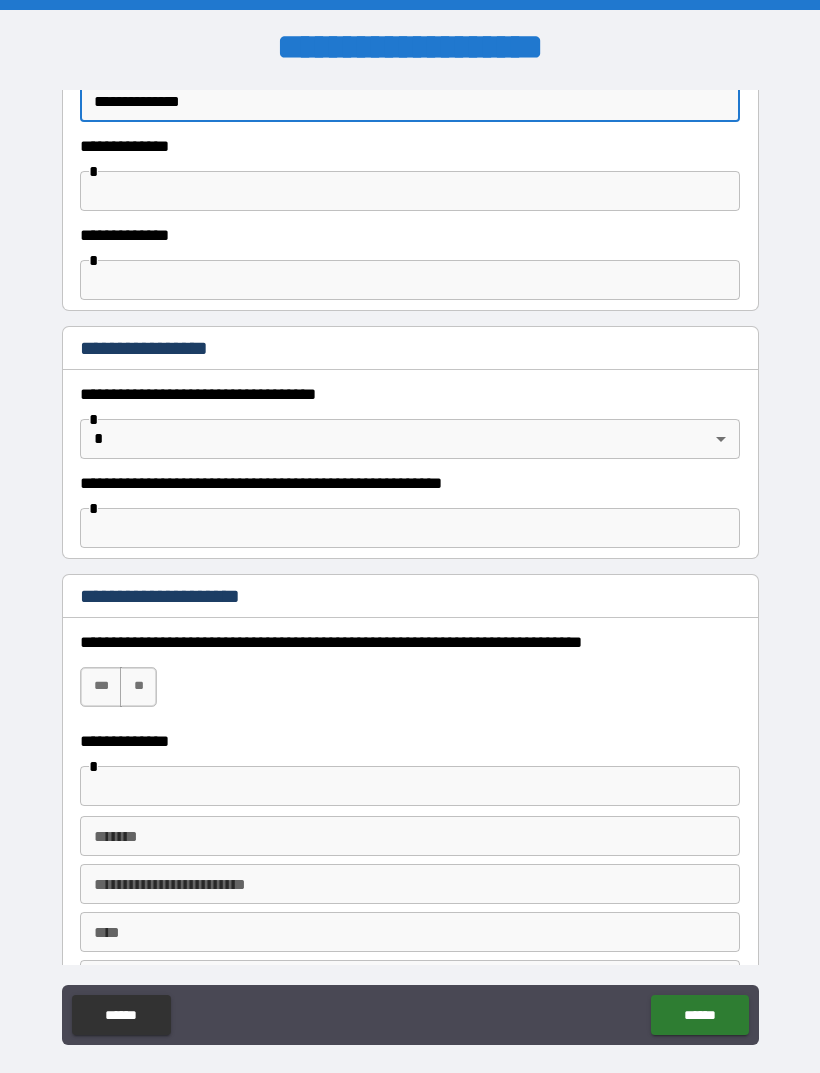 scroll, scrollTop: 1407, scrollLeft: 0, axis: vertical 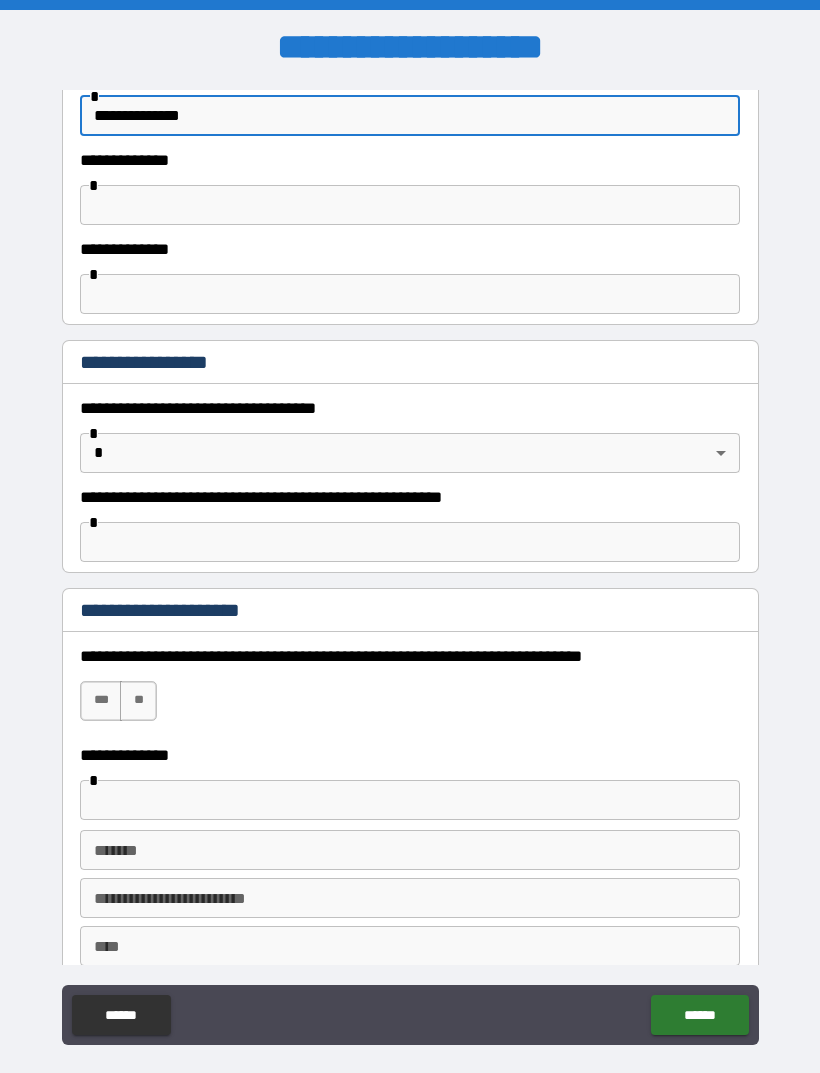 type on "**********" 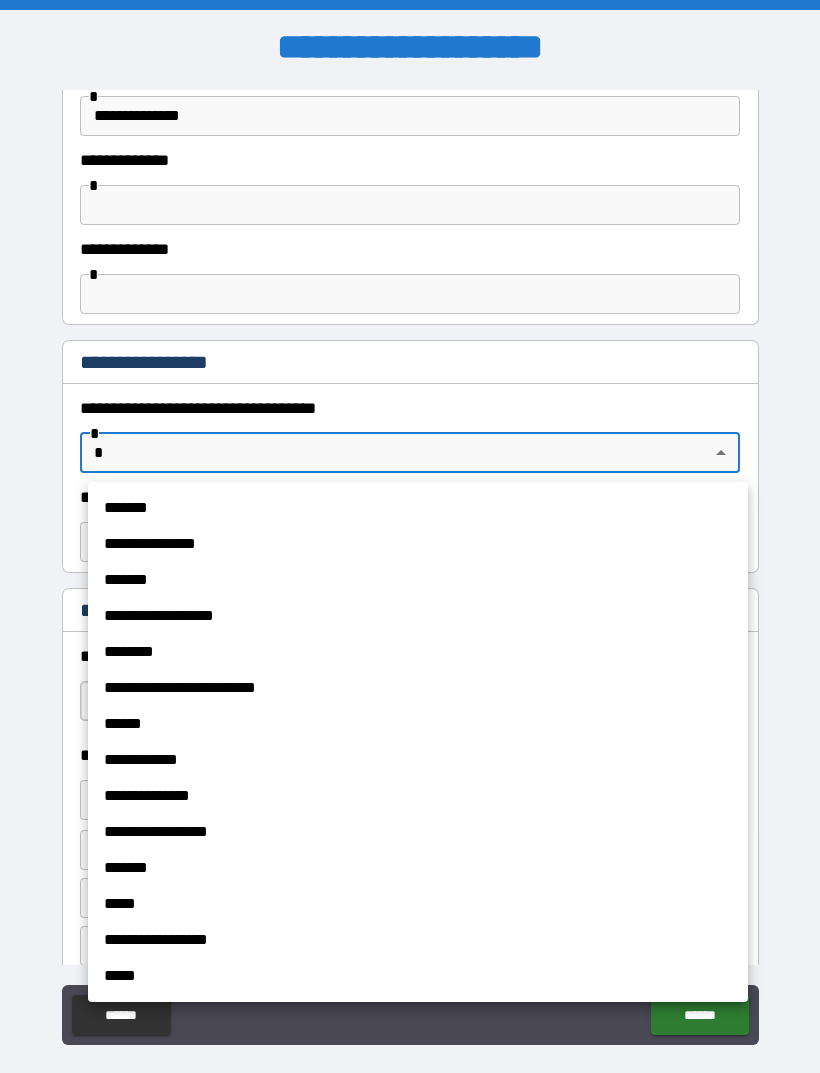 click on "*******" at bounding box center (418, 508) 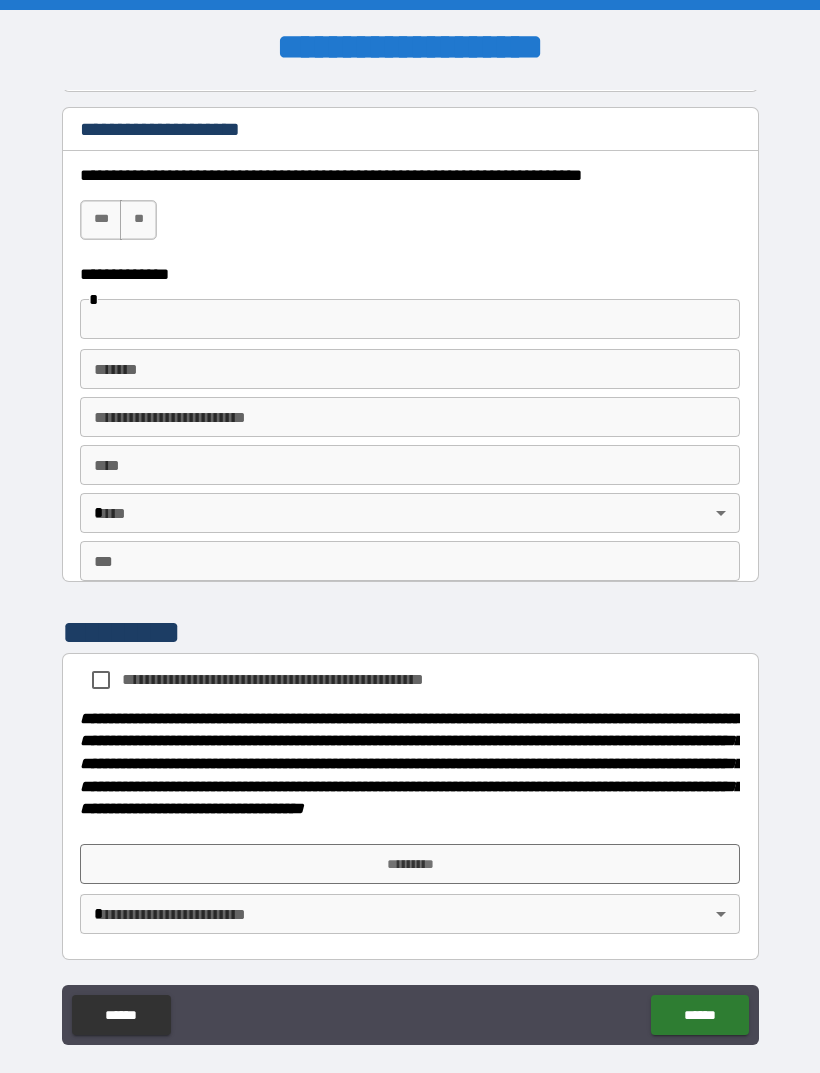 scroll, scrollTop: 1905, scrollLeft: 0, axis: vertical 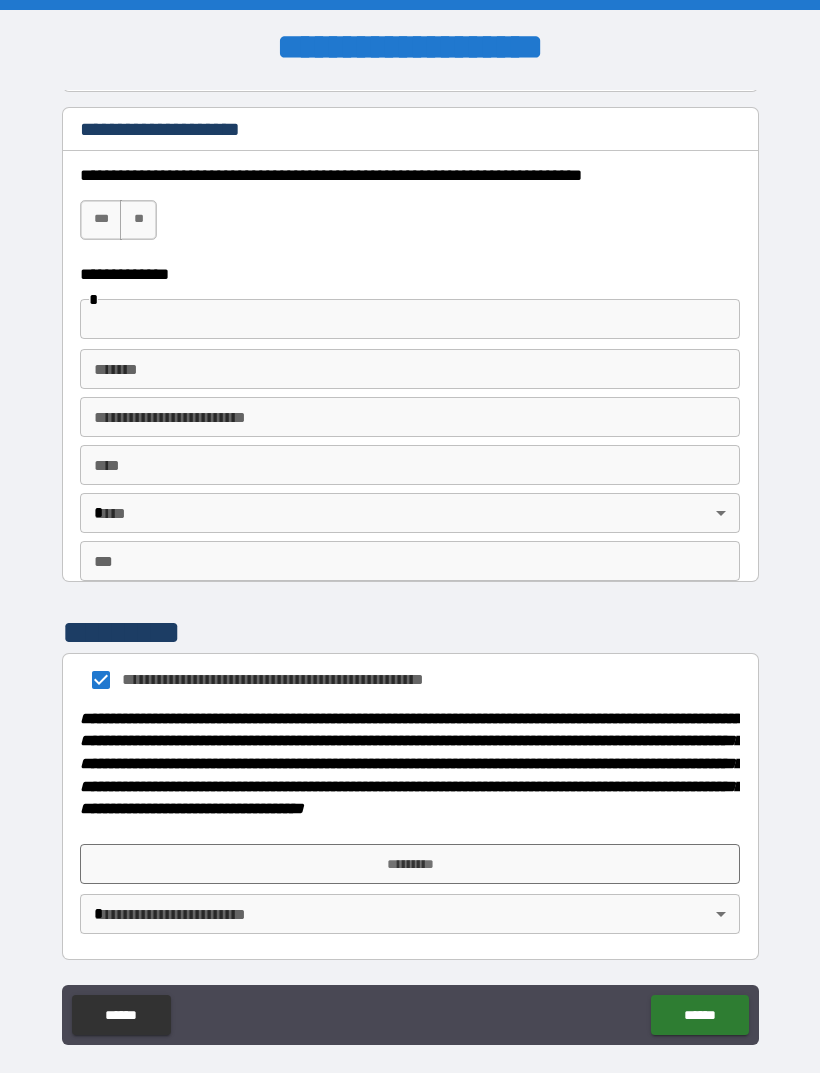 click on "*********" at bounding box center (410, 864) 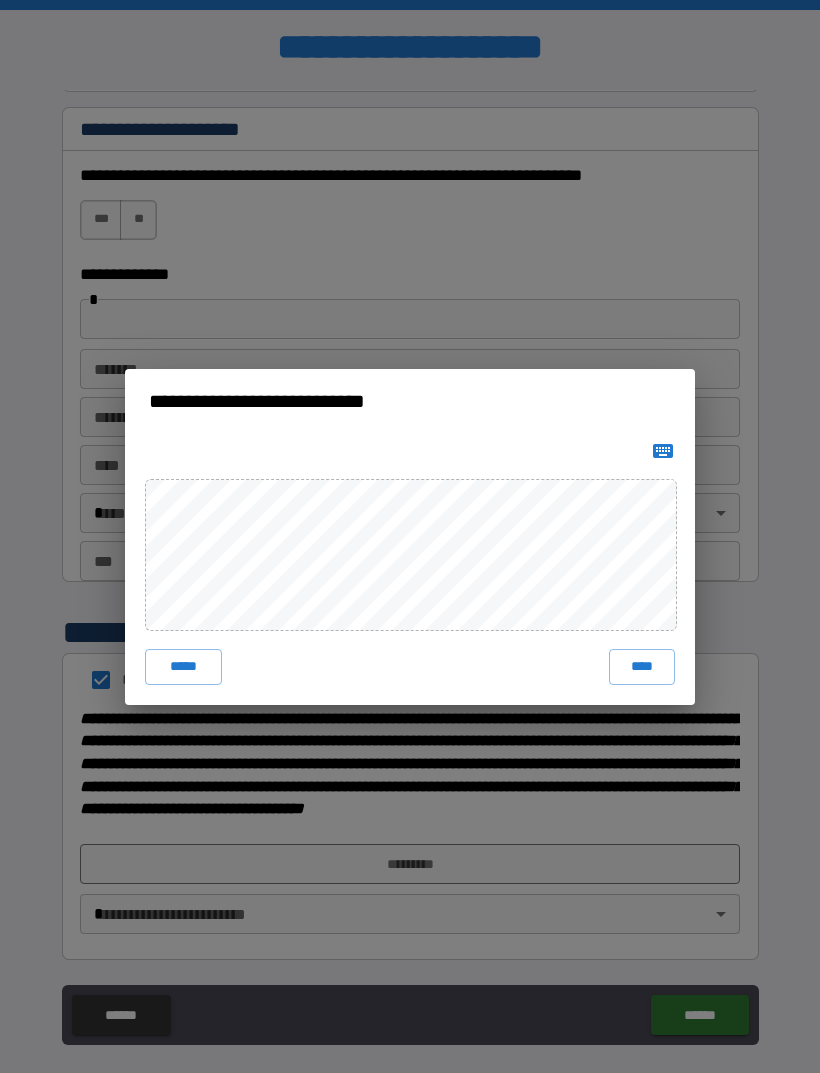 click on "****" at bounding box center (642, 667) 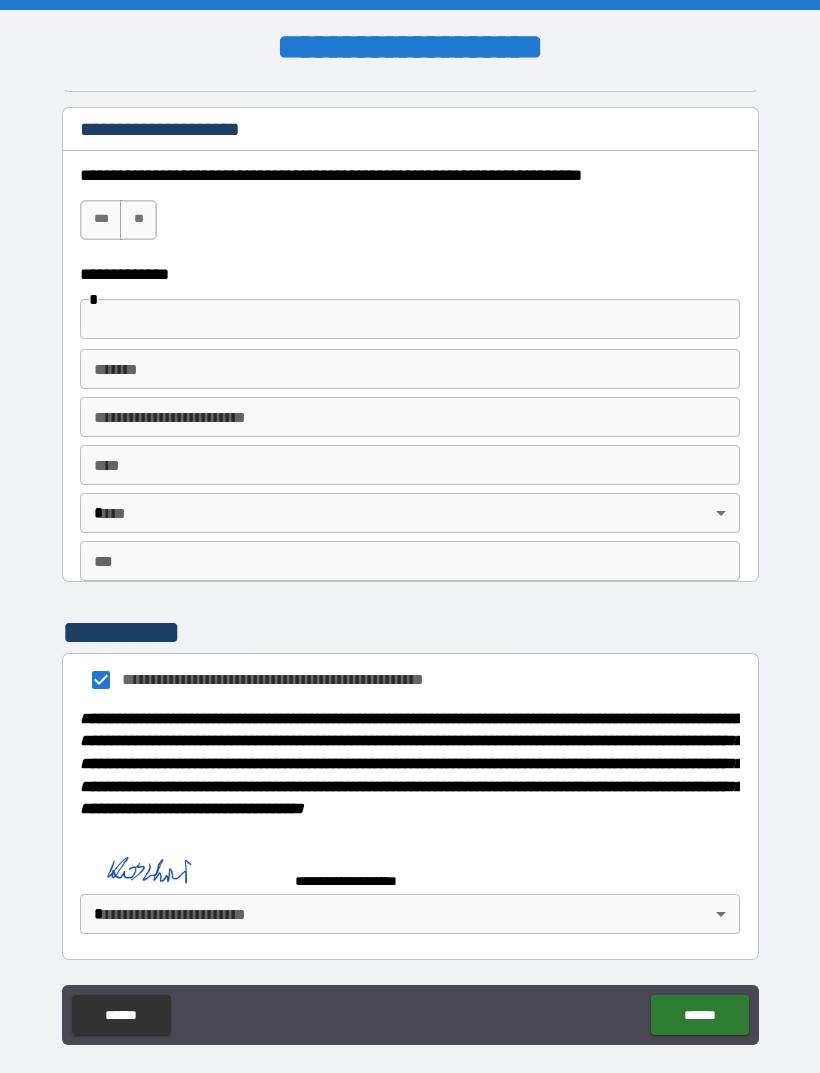 scroll, scrollTop: 1895, scrollLeft: 0, axis: vertical 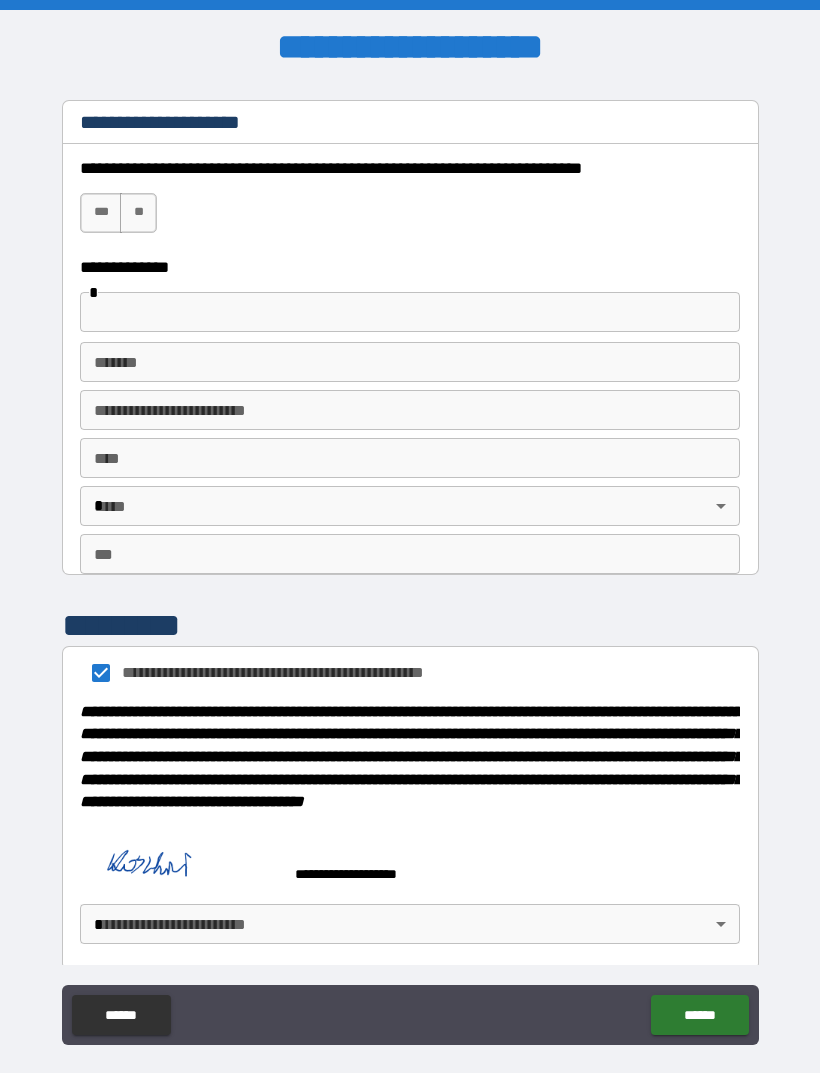 click on "**********" at bounding box center (410, 568) 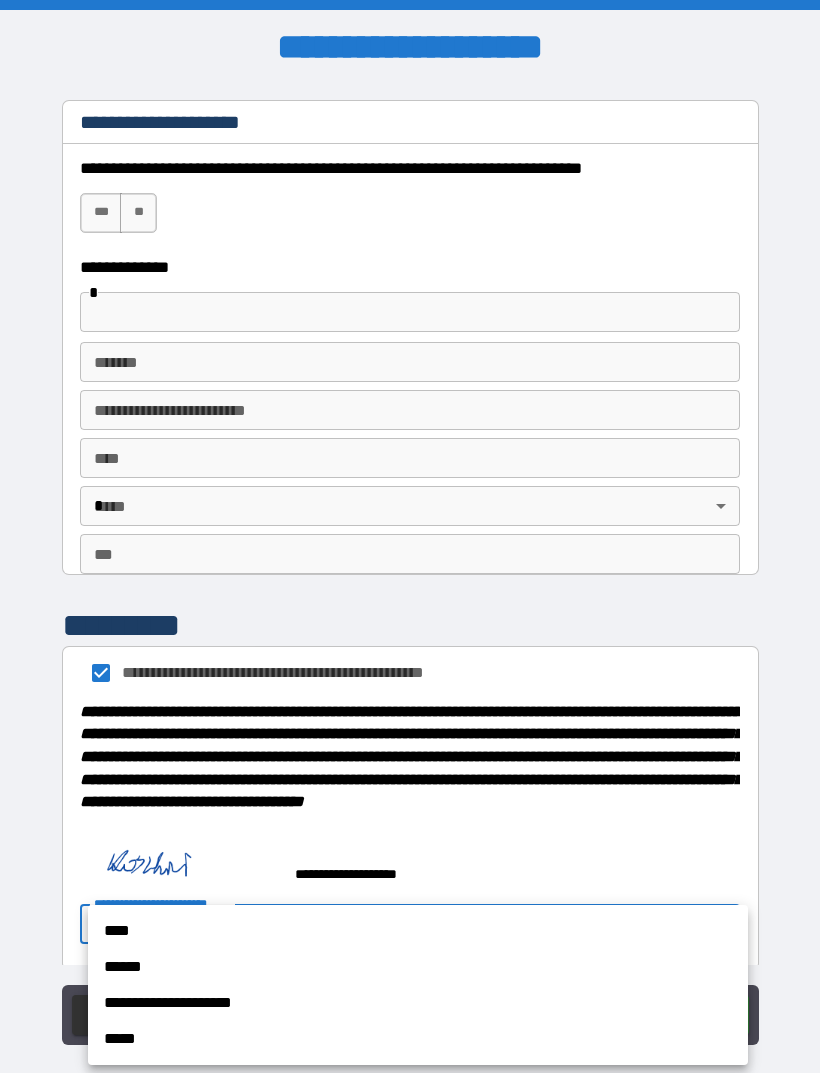 click on "****" at bounding box center (418, 931) 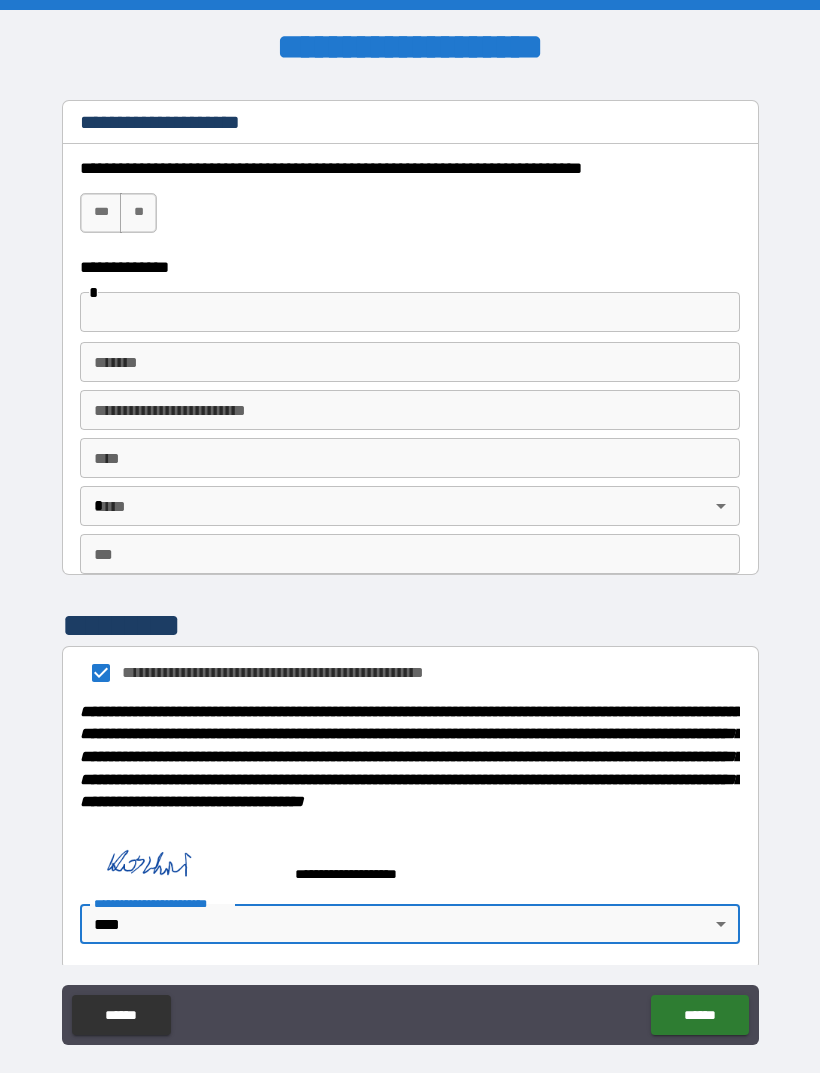 type on "****" 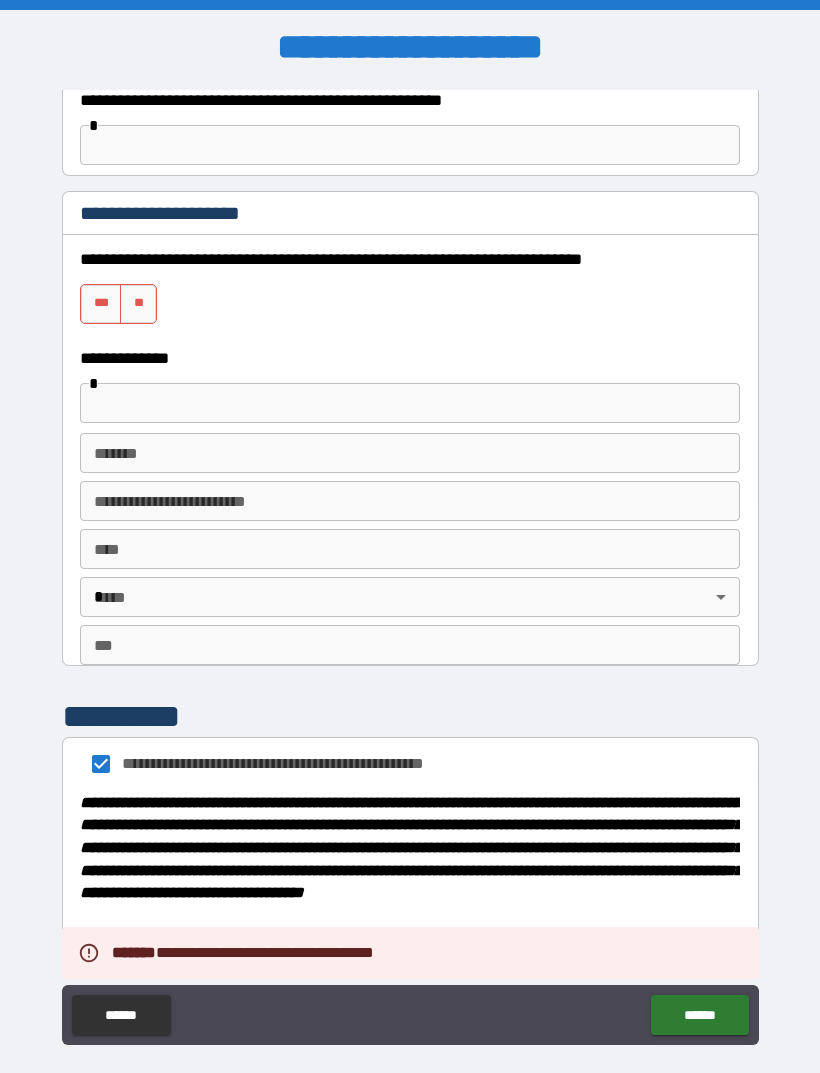 scroll, scrollTop: 1782, scrollLeft: 0, axis: vertical 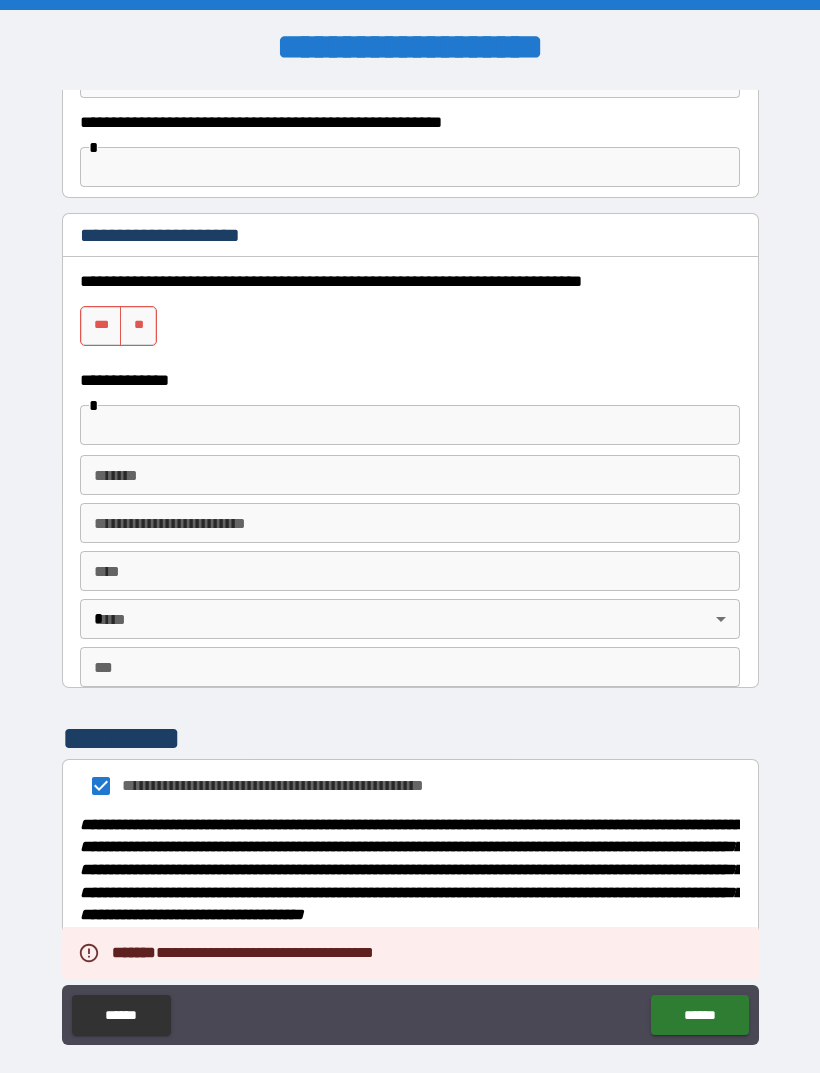 click on "**" at bounding box center (138, 326) 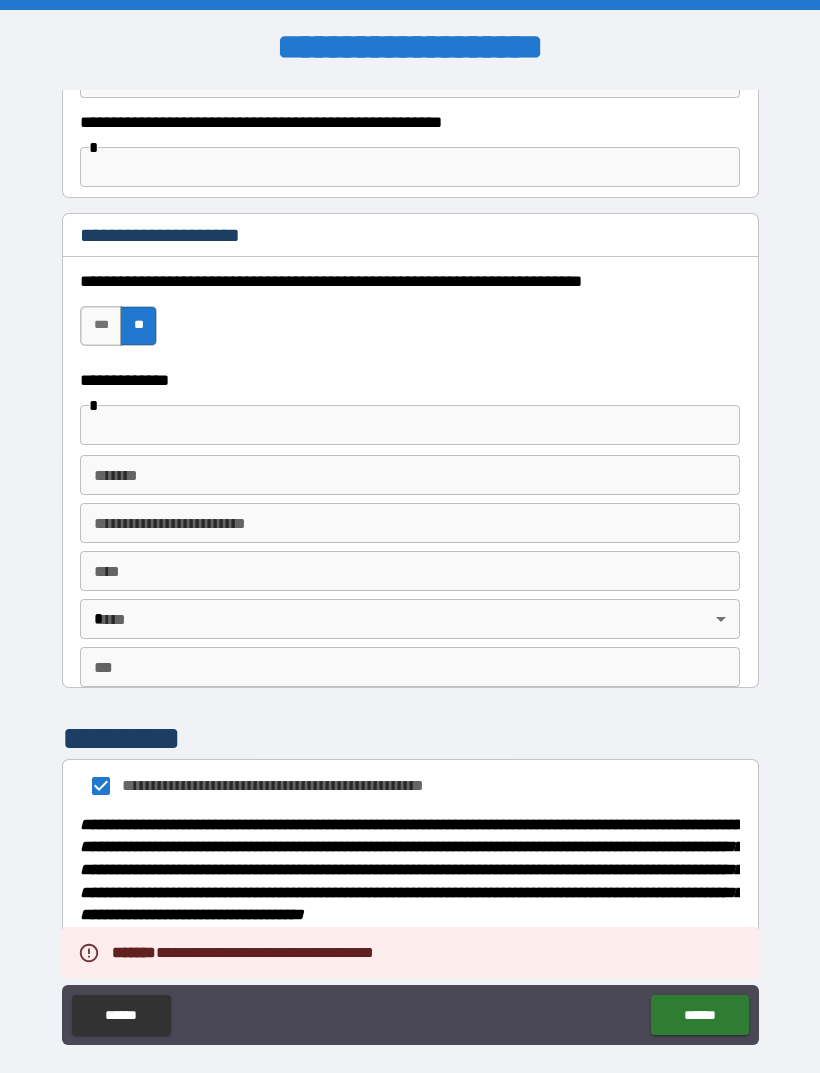 click on "******" at bounding box center (699, 1015) 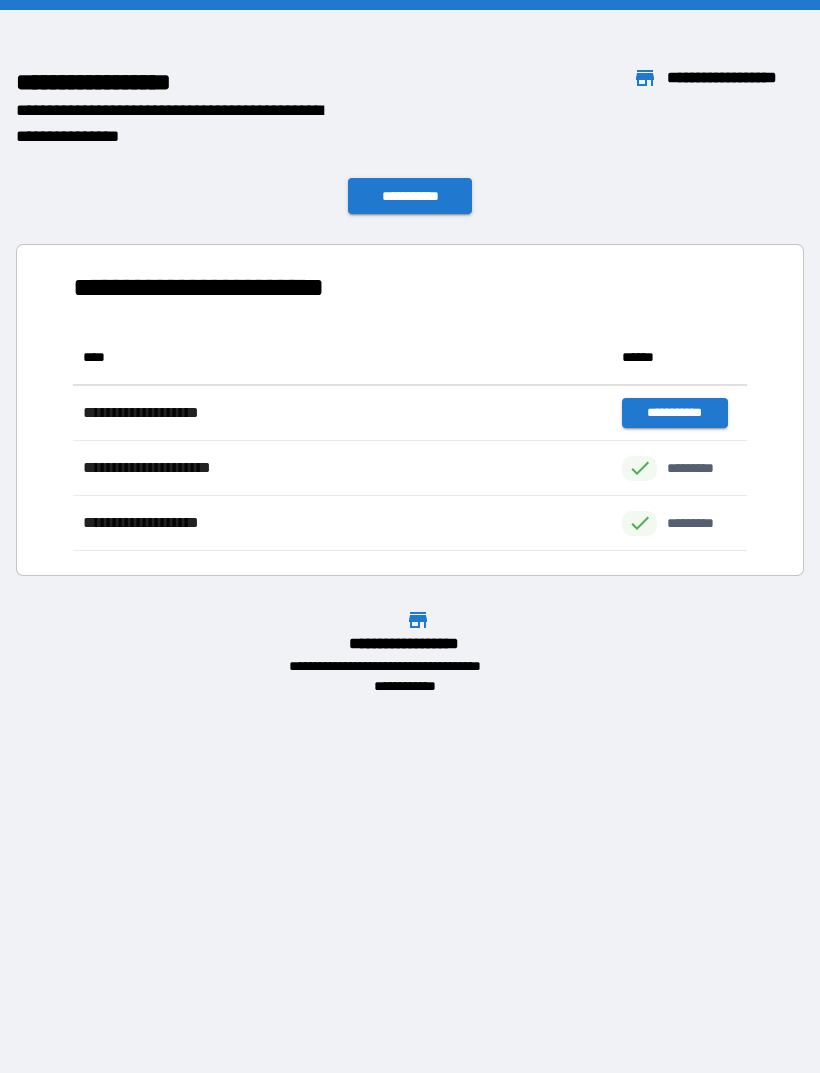 scroll, scrollTop: 1, scrollLeft: 1, axis: both 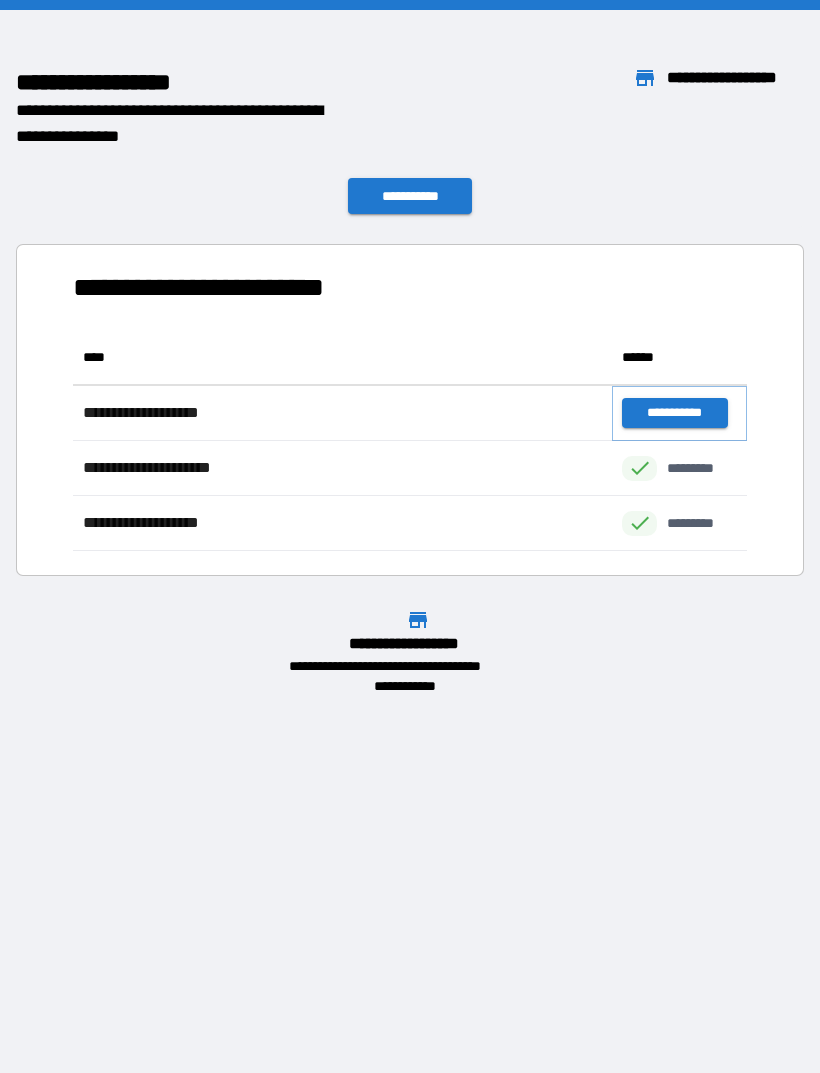 click on "**********" at bounding box center (674, 413) 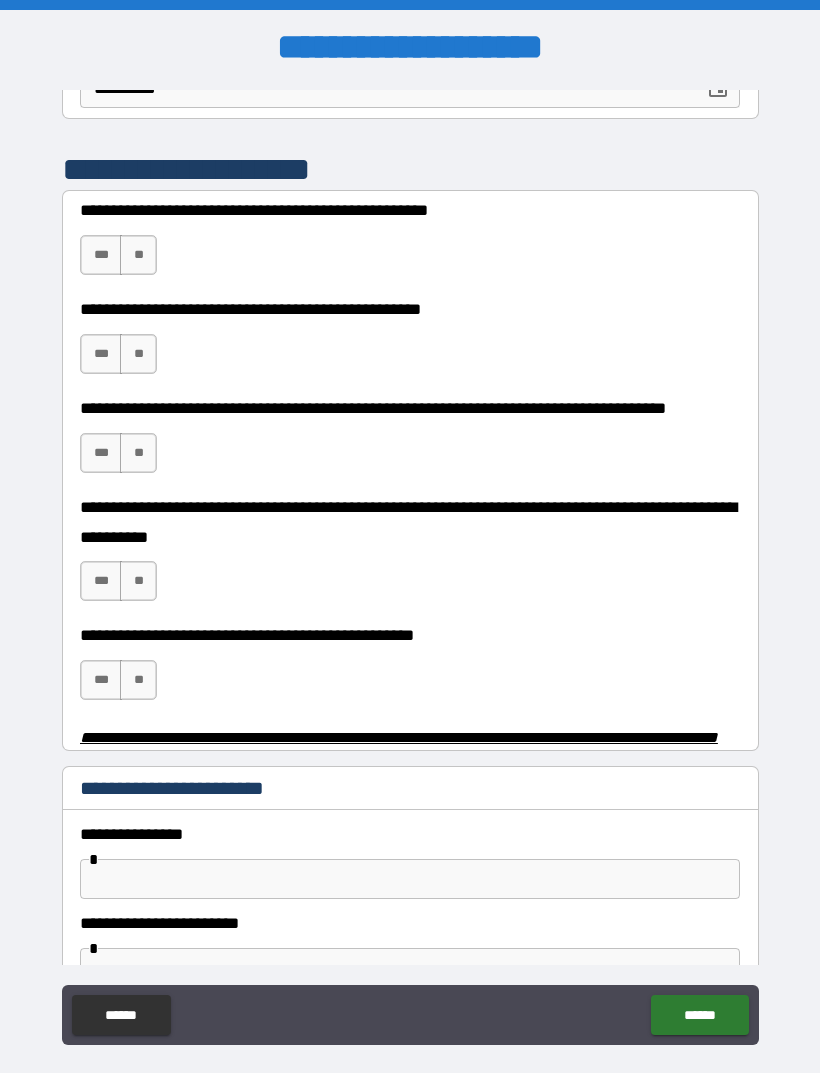 scroll, scrollTop: 1, scrollLeft: 0, axis: vertical 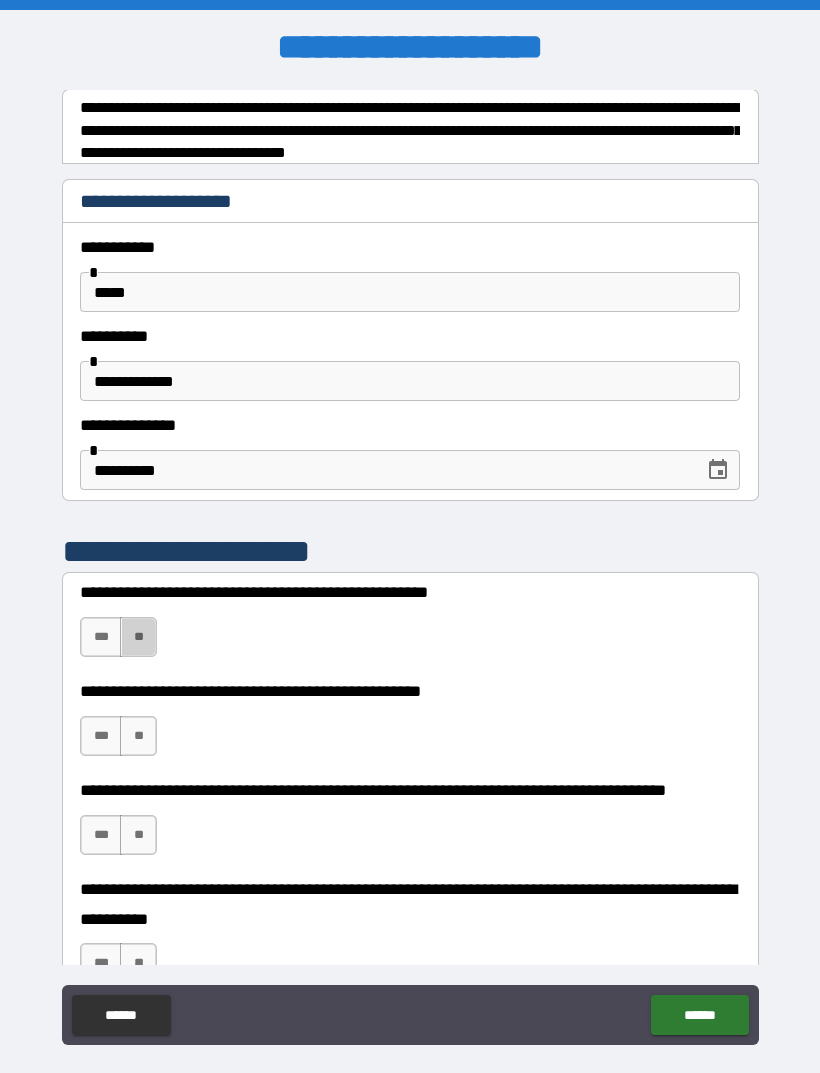 click on "**" at bounding box center [138, 637] 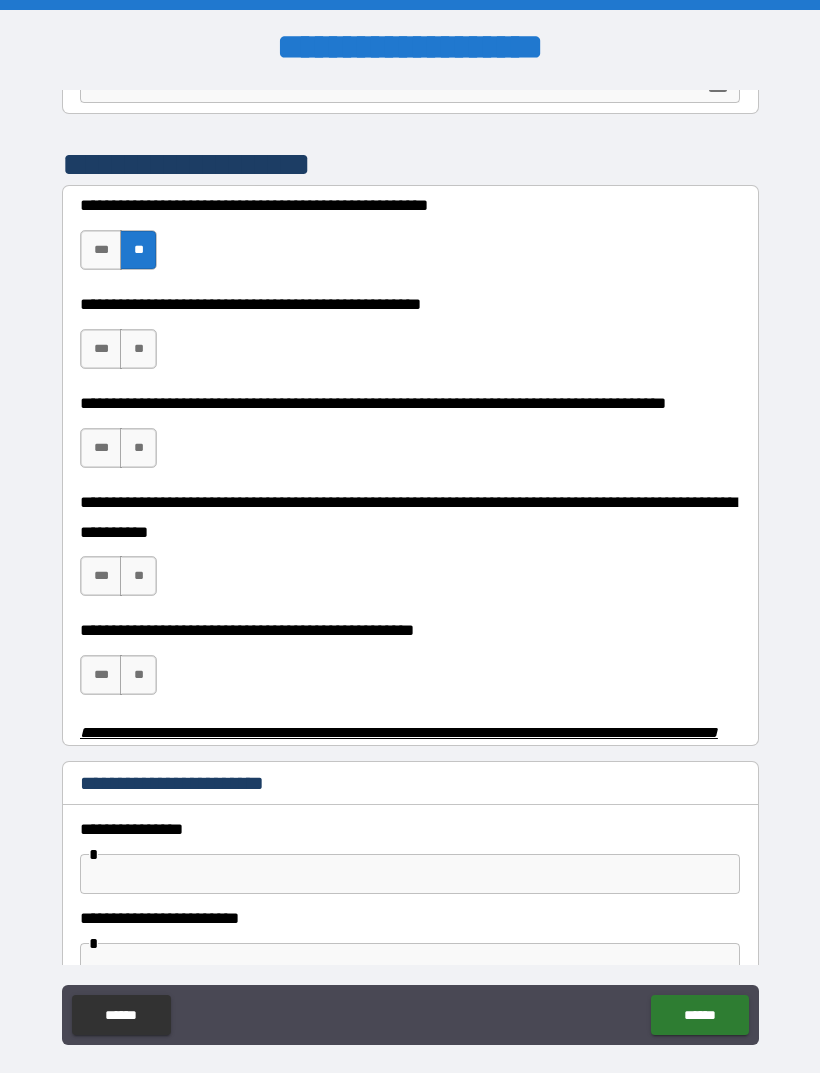 scroll, scrollTop: 389, scrollLeft: 0, axis: vertical 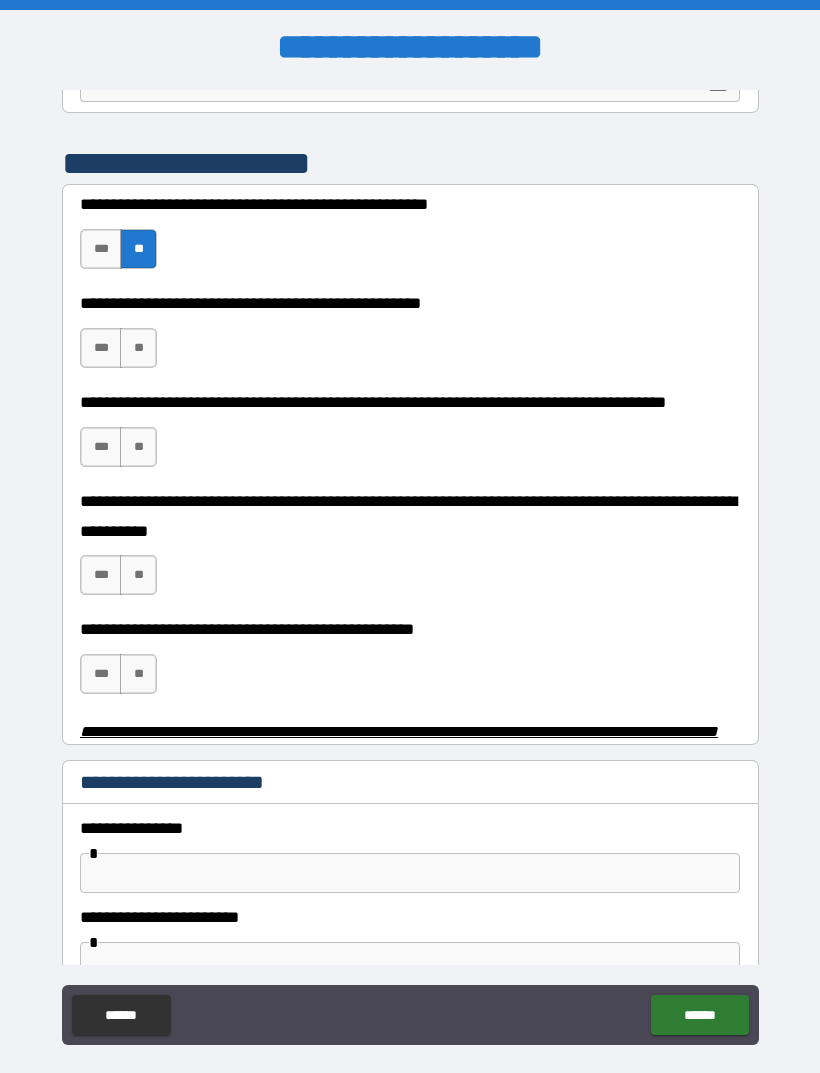 click on "***" at bounding box center (101, 348) 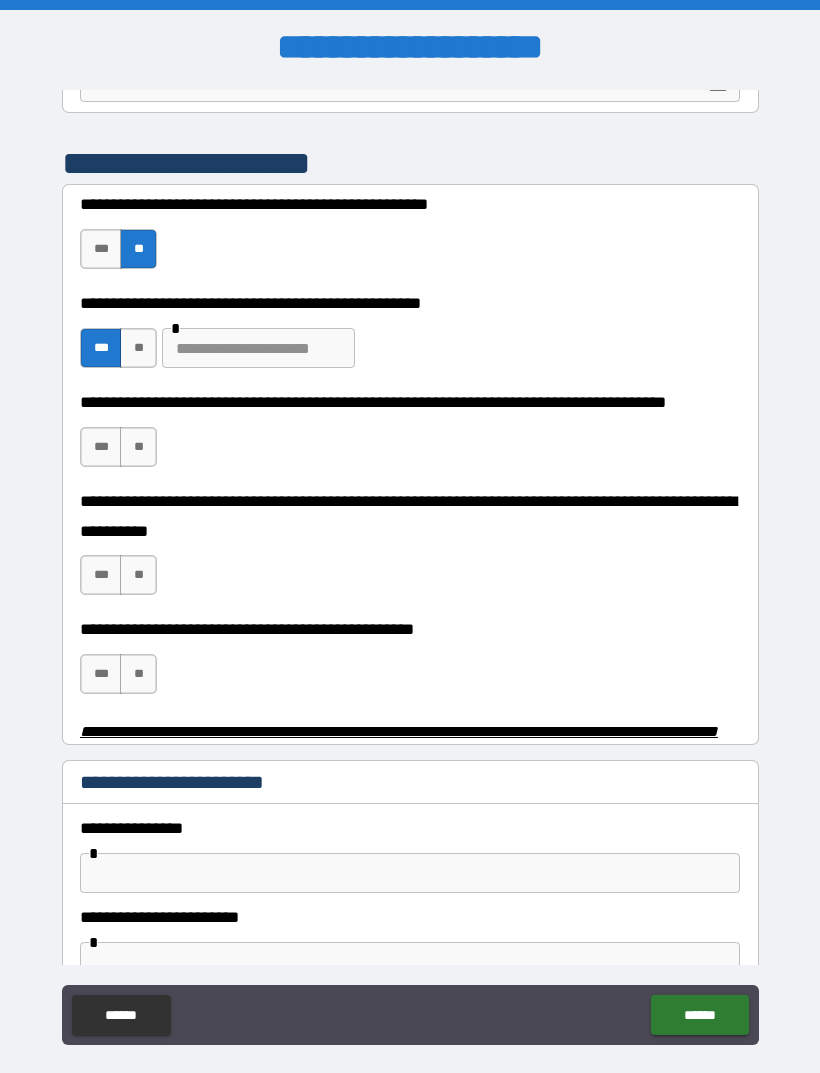 click at bounding box center (258, 348) 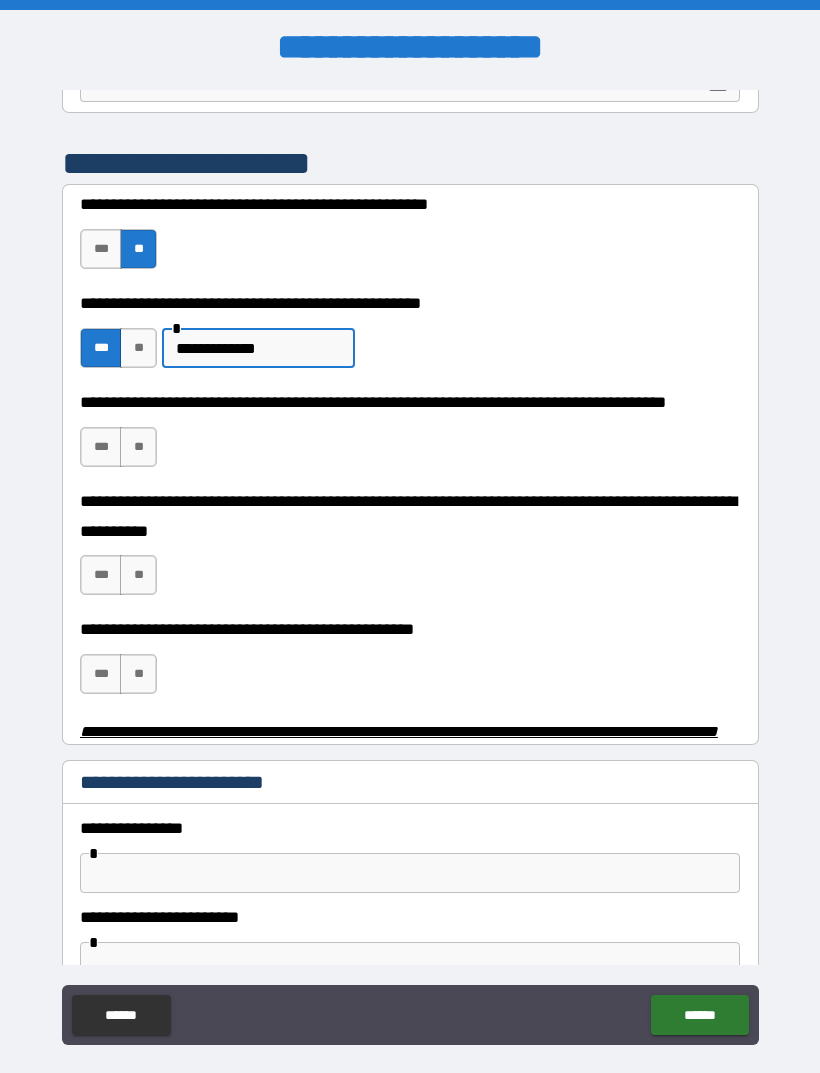 type on "**********" 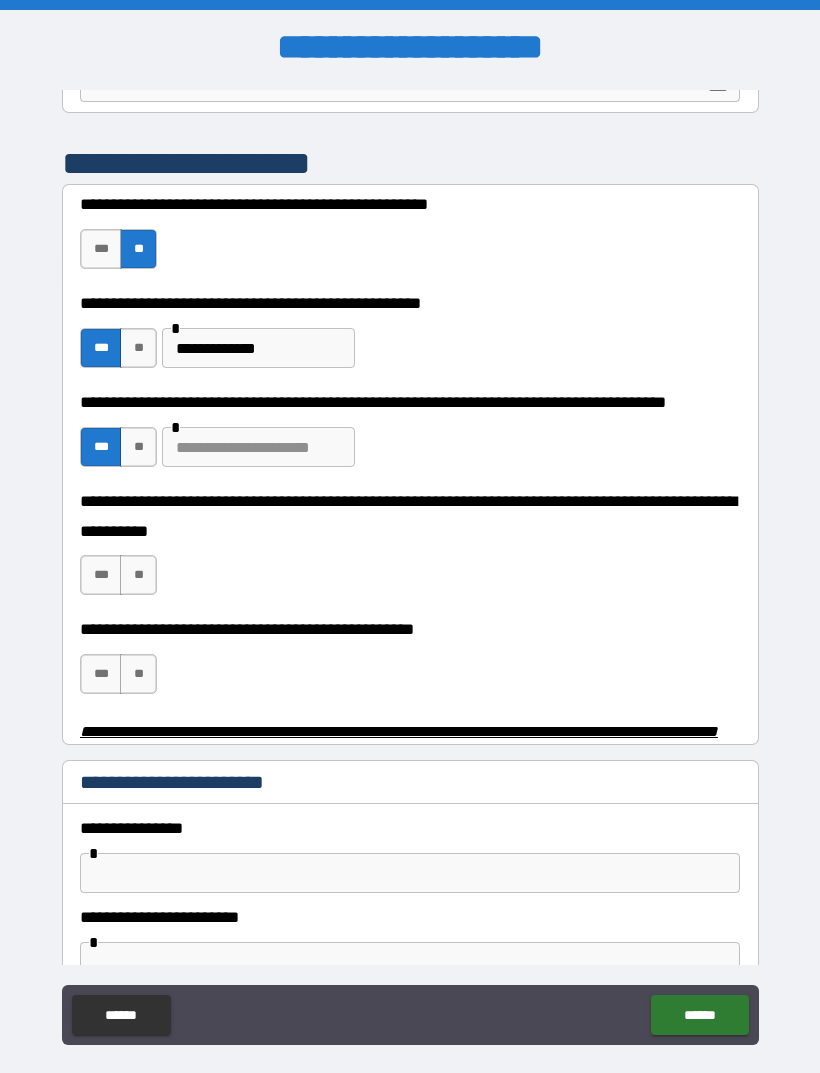 click at bounding box center (258, 447) 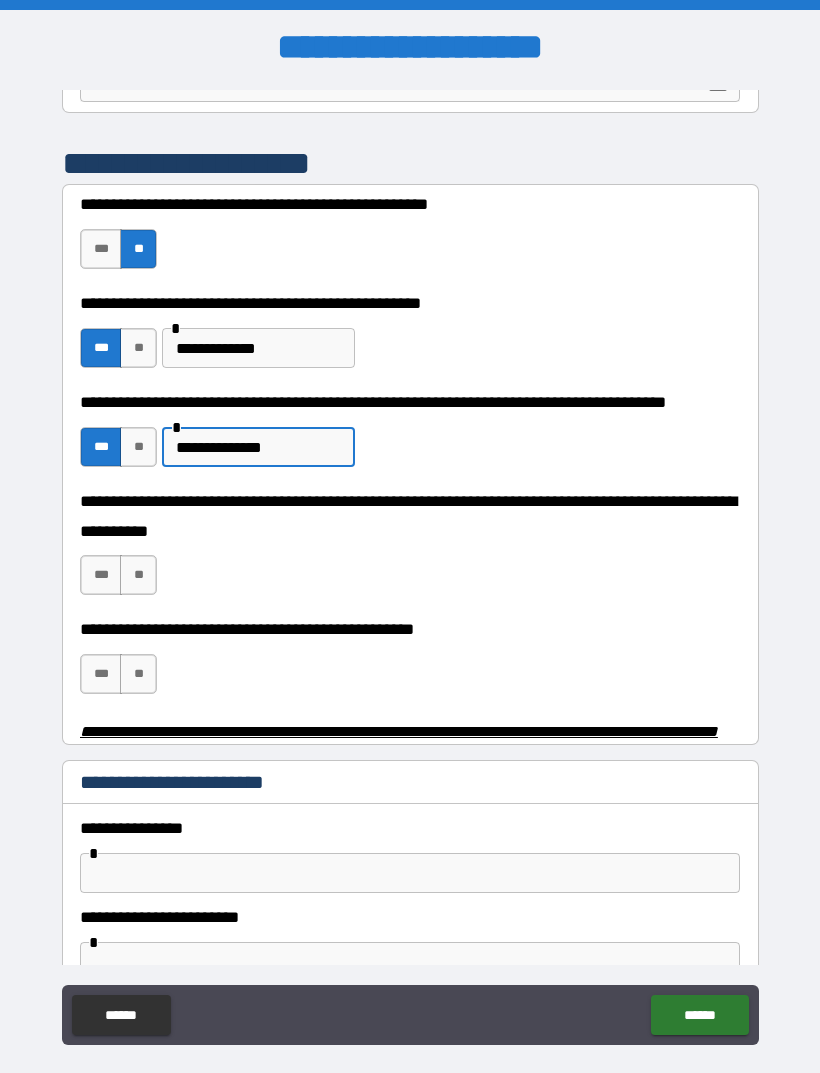 type on "**********" 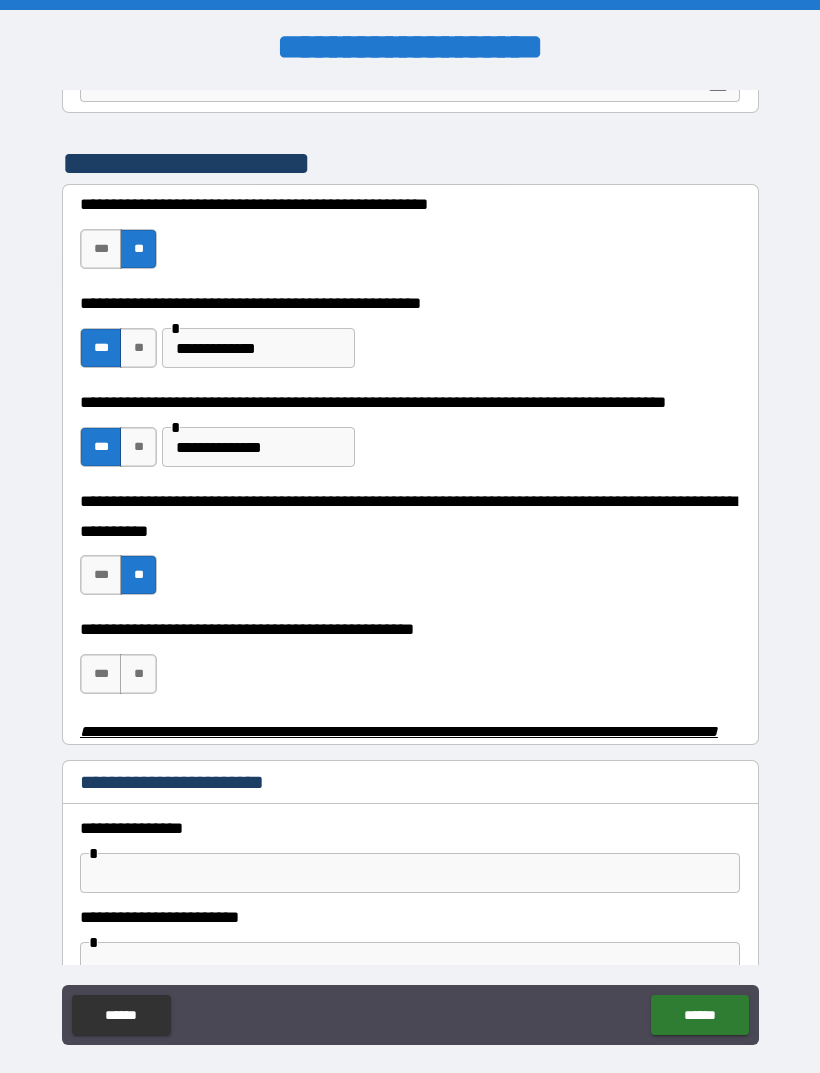 click on "***" at bounding box center (101, 674) 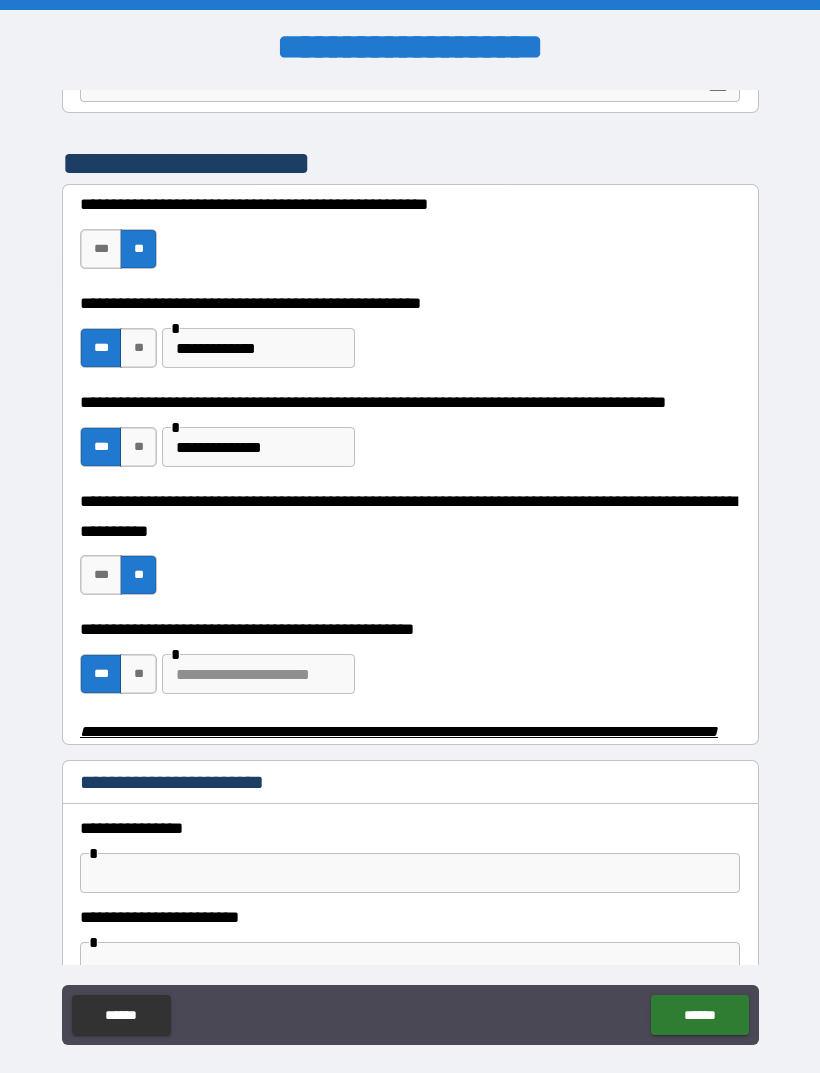 click on "**" at bounding box center [138, 674] 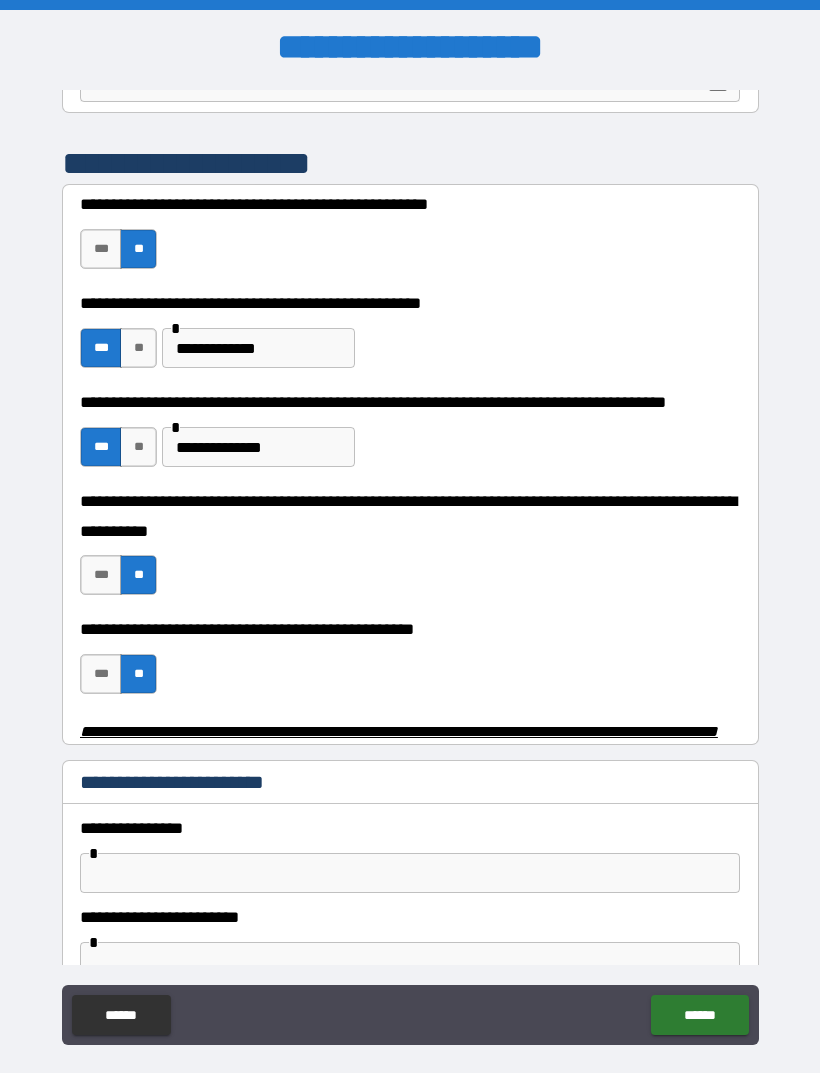 click on "******" at bounding box center [699, 1015] 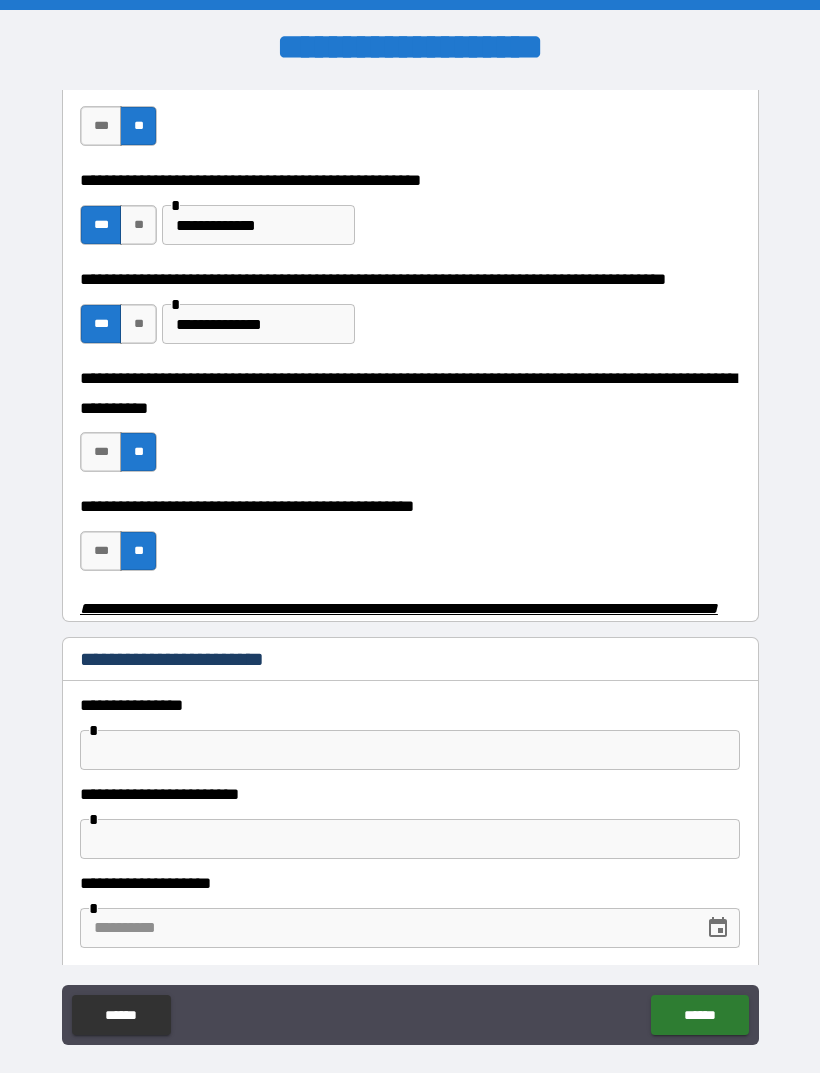 scroll, scrollTop: 519, scrollLeft: 0, axis: vertical 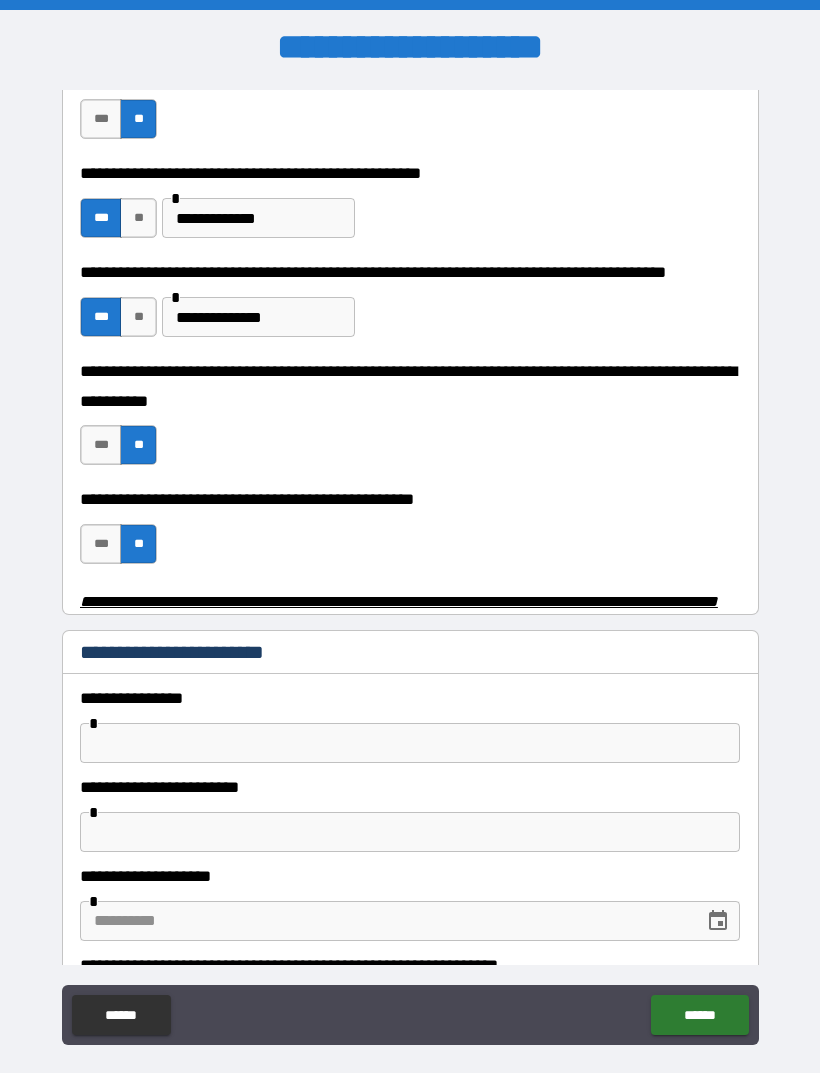 click on "******" at bounding box center [699, 1015] 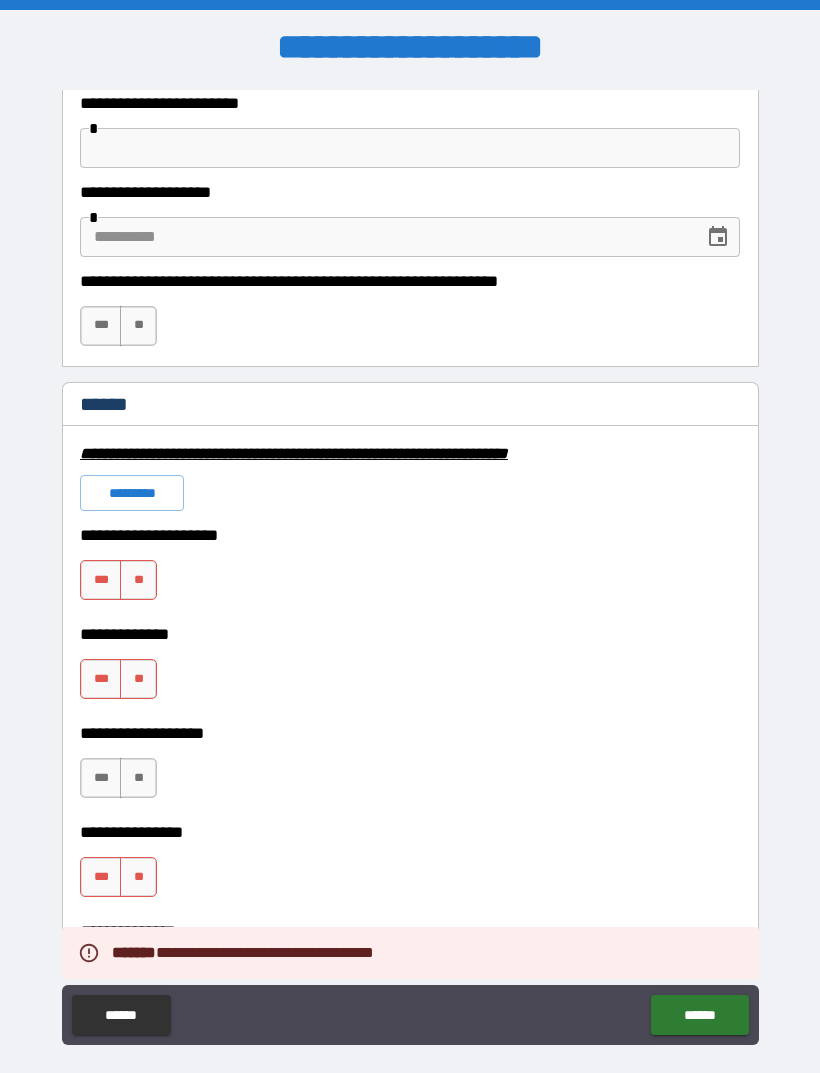 scroll, scrollTop: 1205, scrollLeft: 0, axis: vertical 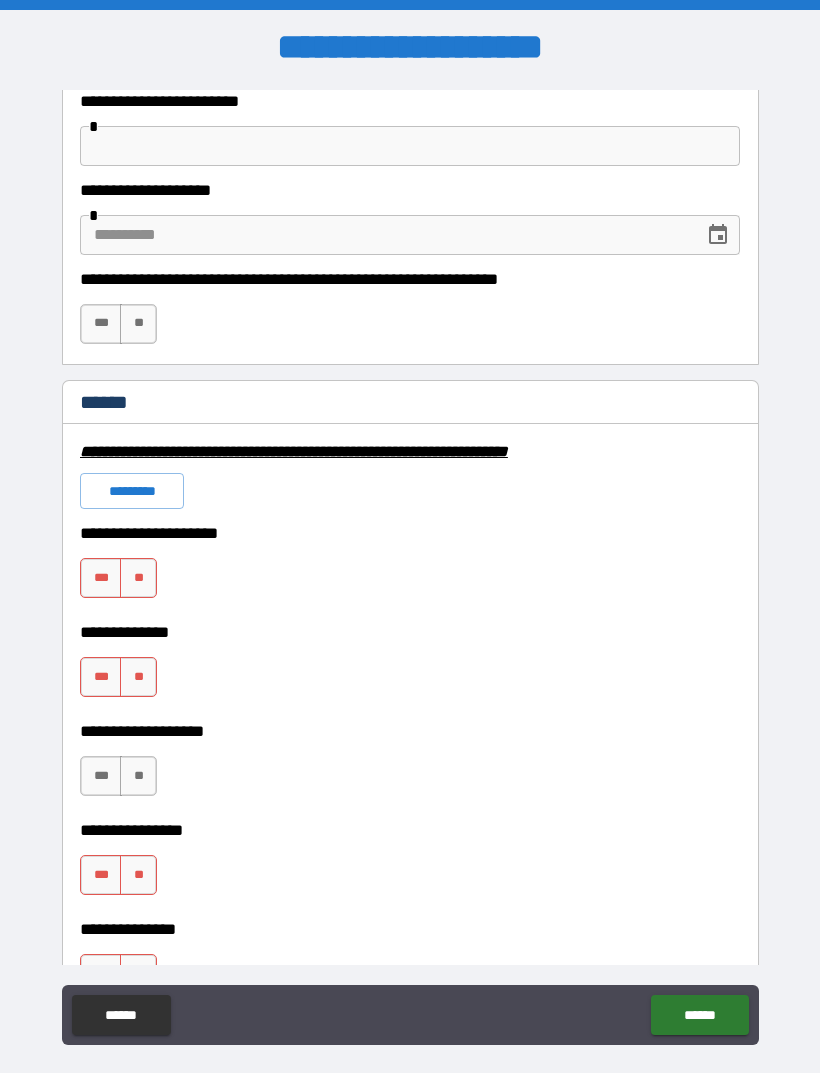 click on "**" at bounding box center [138, 324] 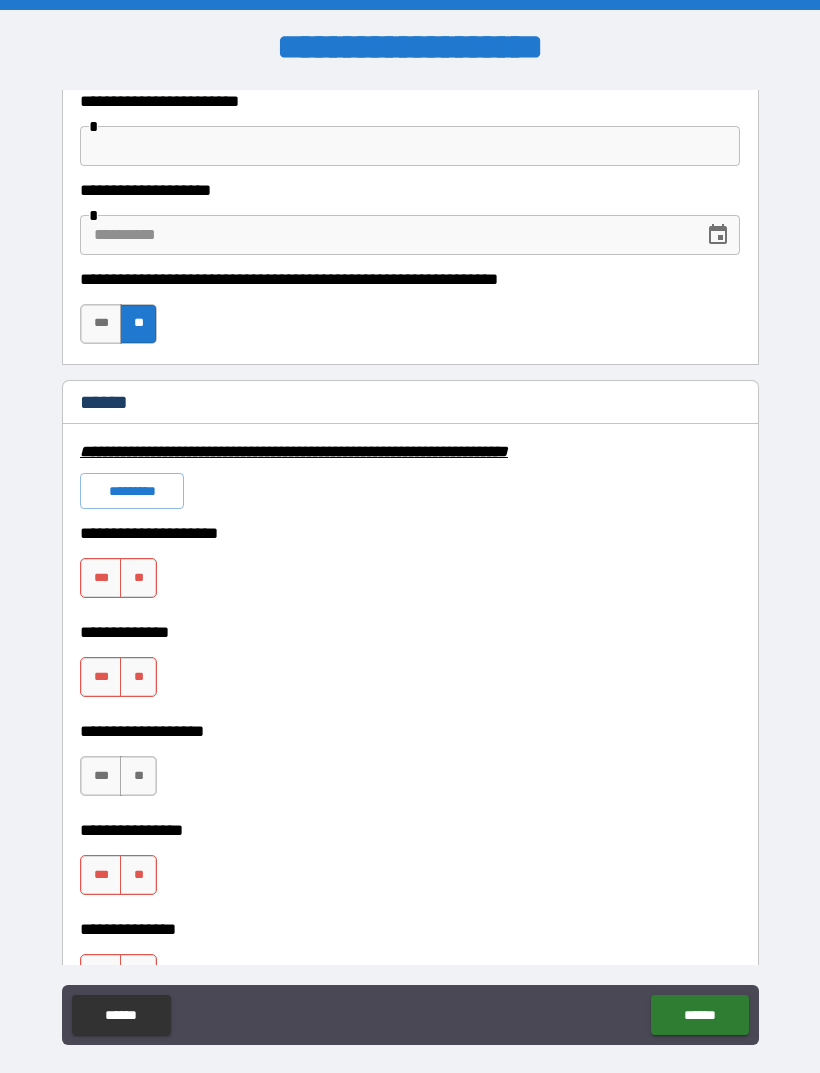 click on "**" at bounding box center (138, 578) 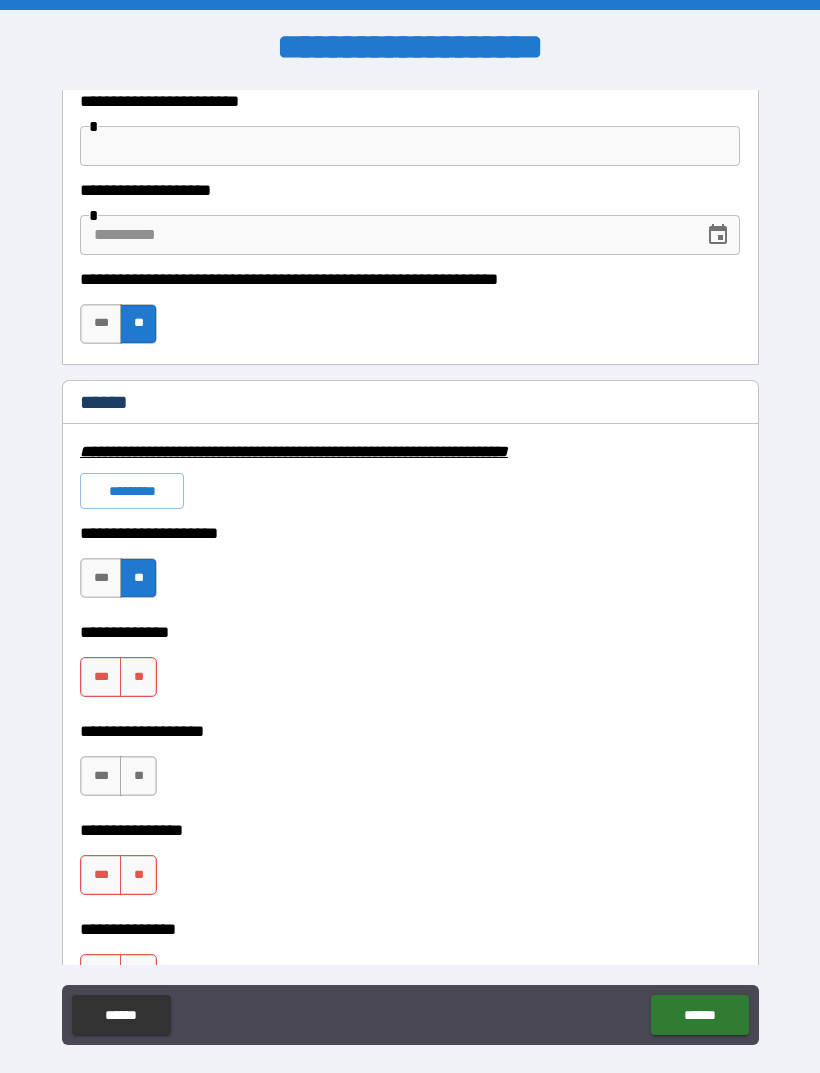 click on "**" at bounding box center [138, 677] 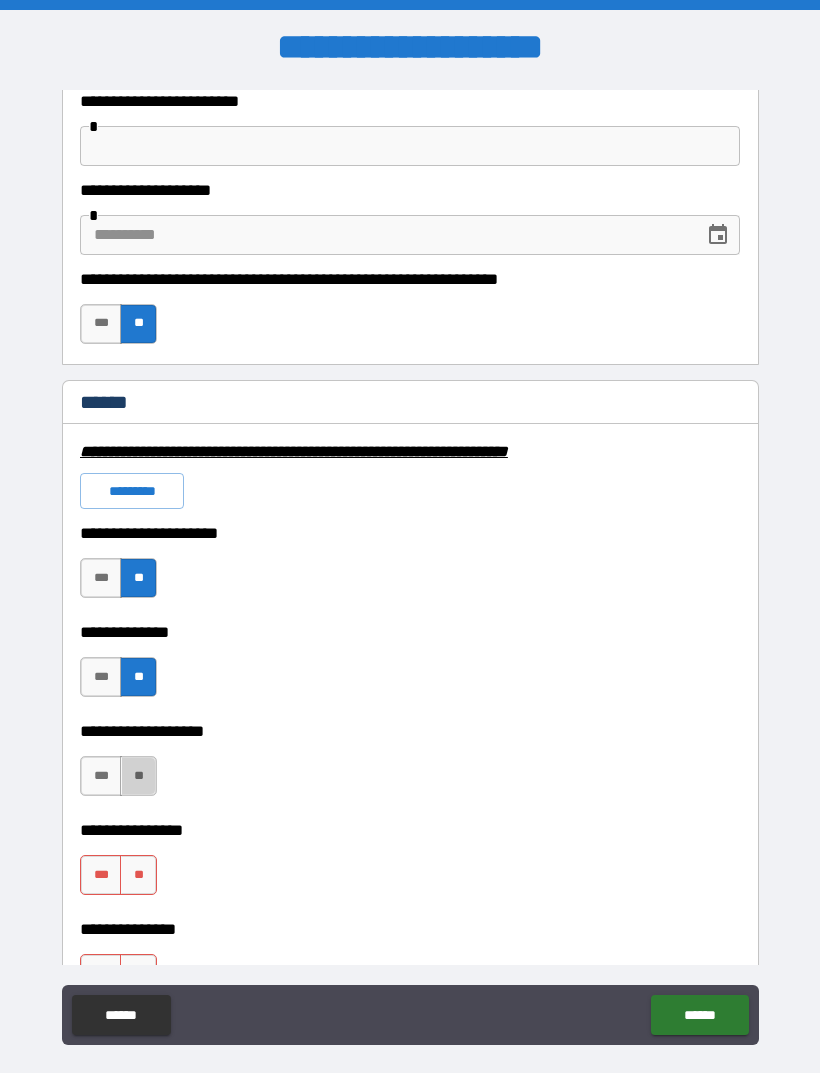 click on "**" at bounding box center (138, 776) 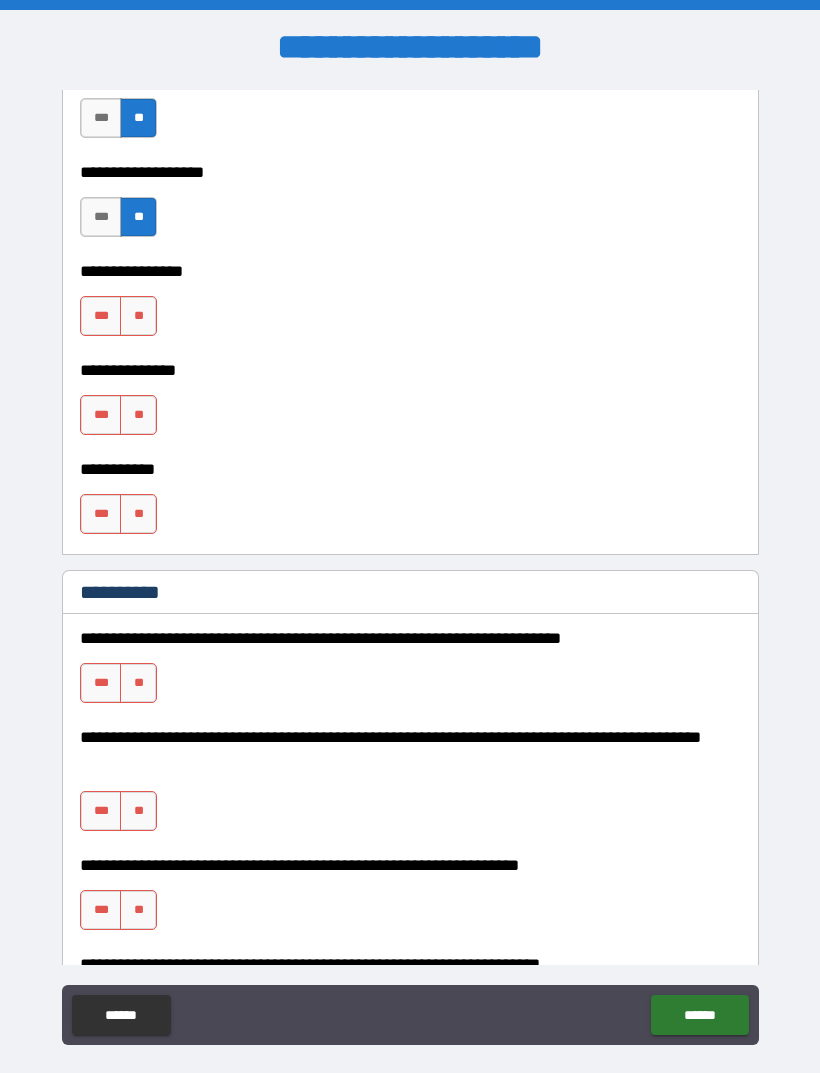 scroll, scrollTop: 1766, scrollLeft: 0, axis: vertical 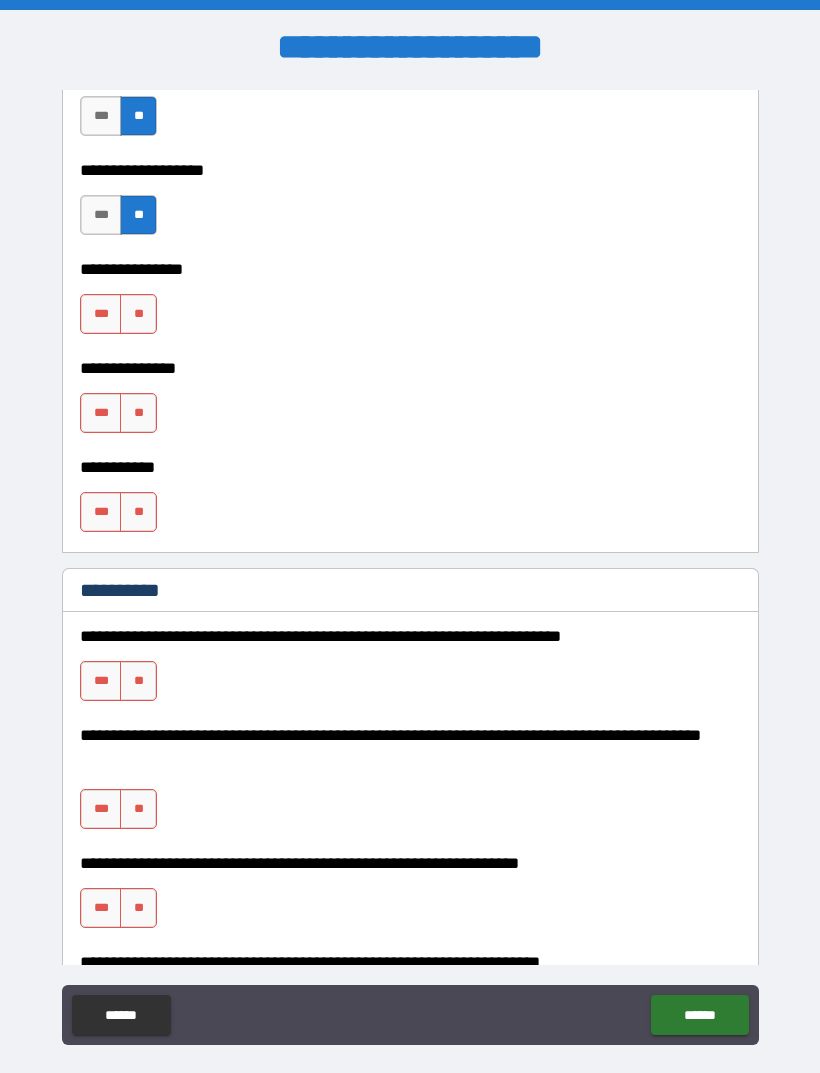 click on "**" at bounding box center (138, 512) 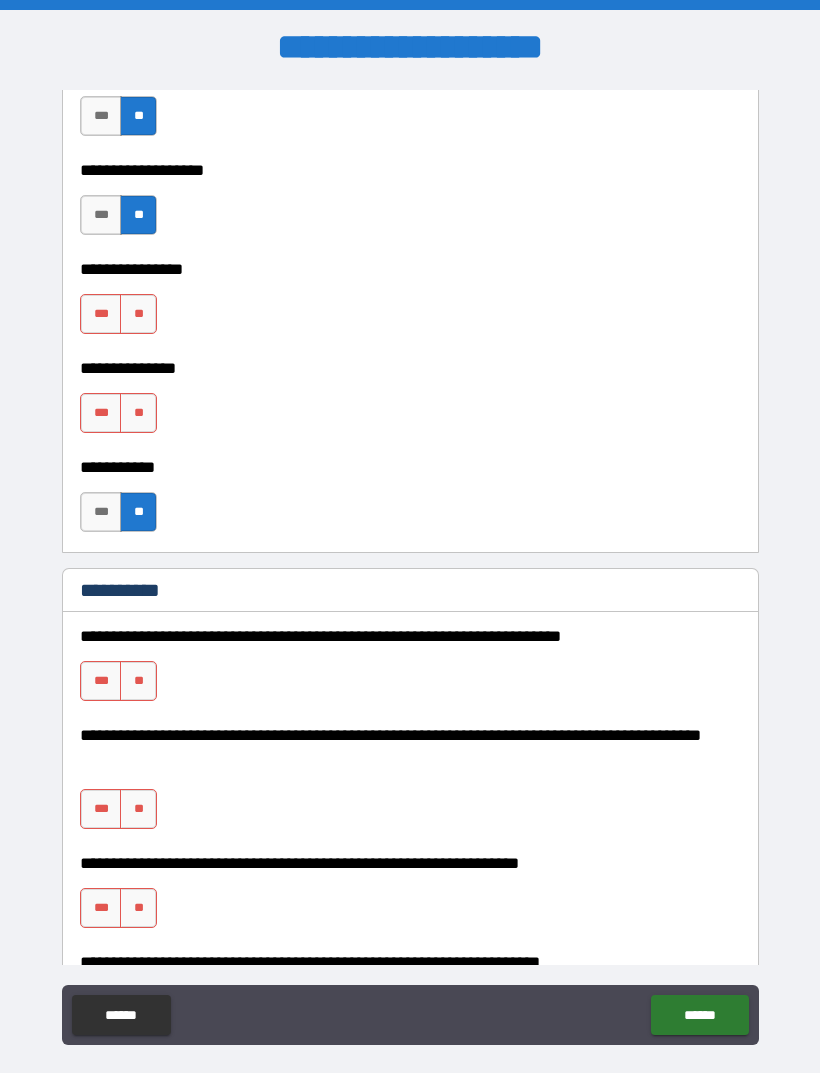 click on "**" at bounding box center (138, 413) 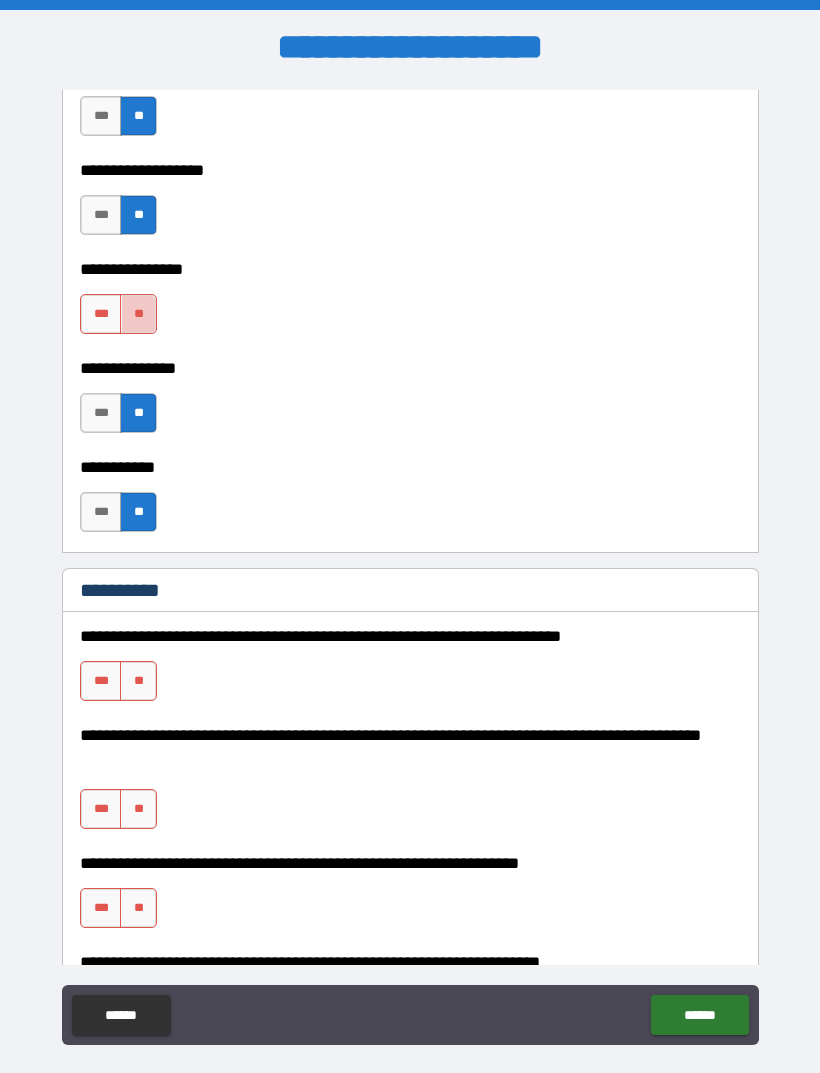 click on "**" at bounding box center [138, 314] 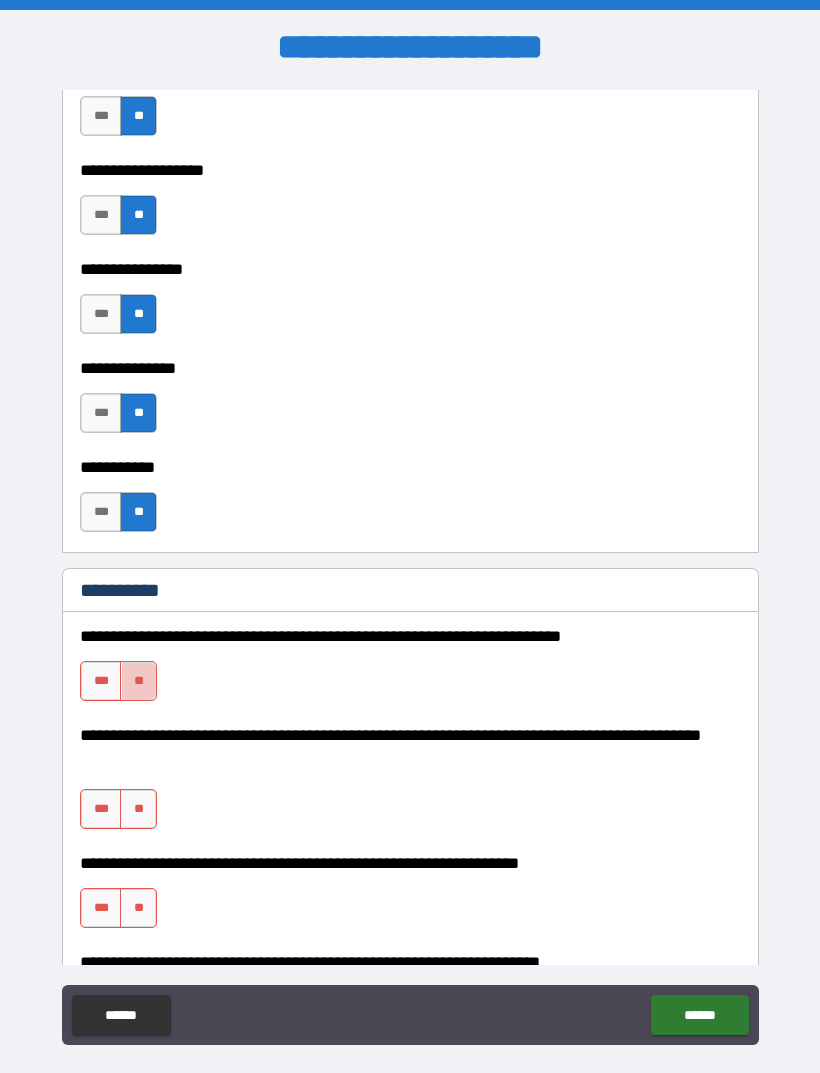 click on "**" at bounding box center (138, 681) 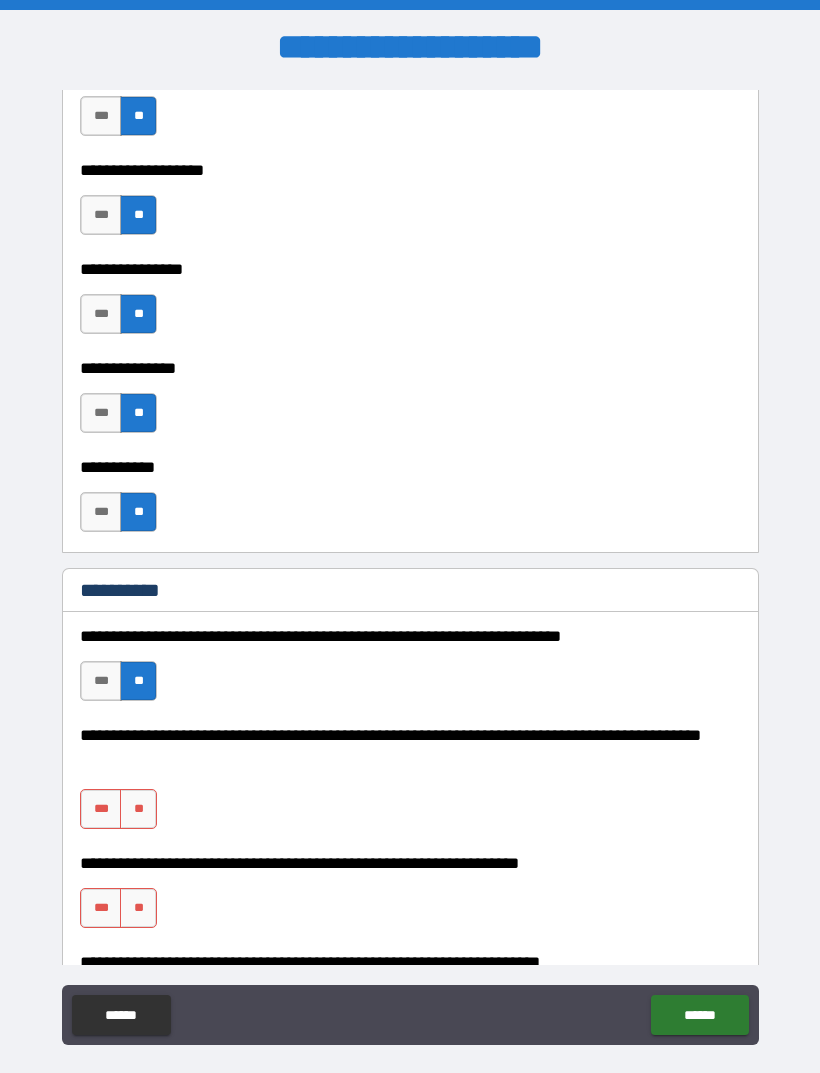 click on "**" at bounding box center (138, 809) 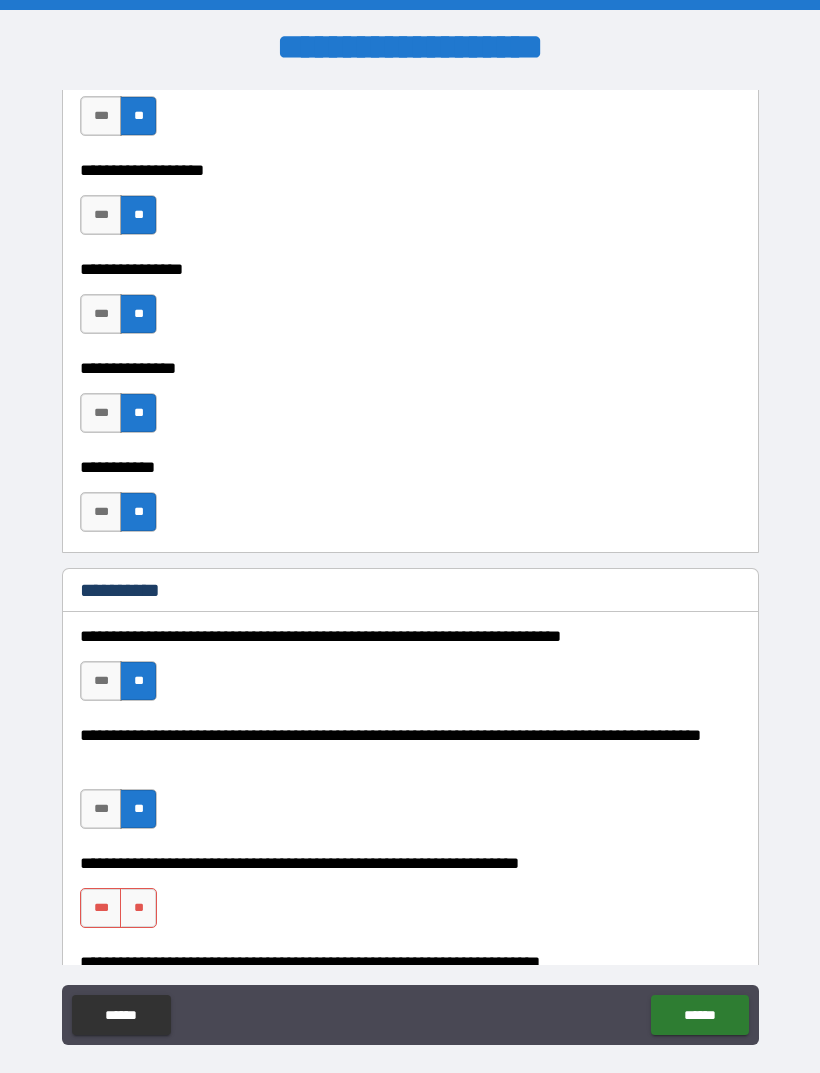 click on "**" at bounding box center [138, 908] 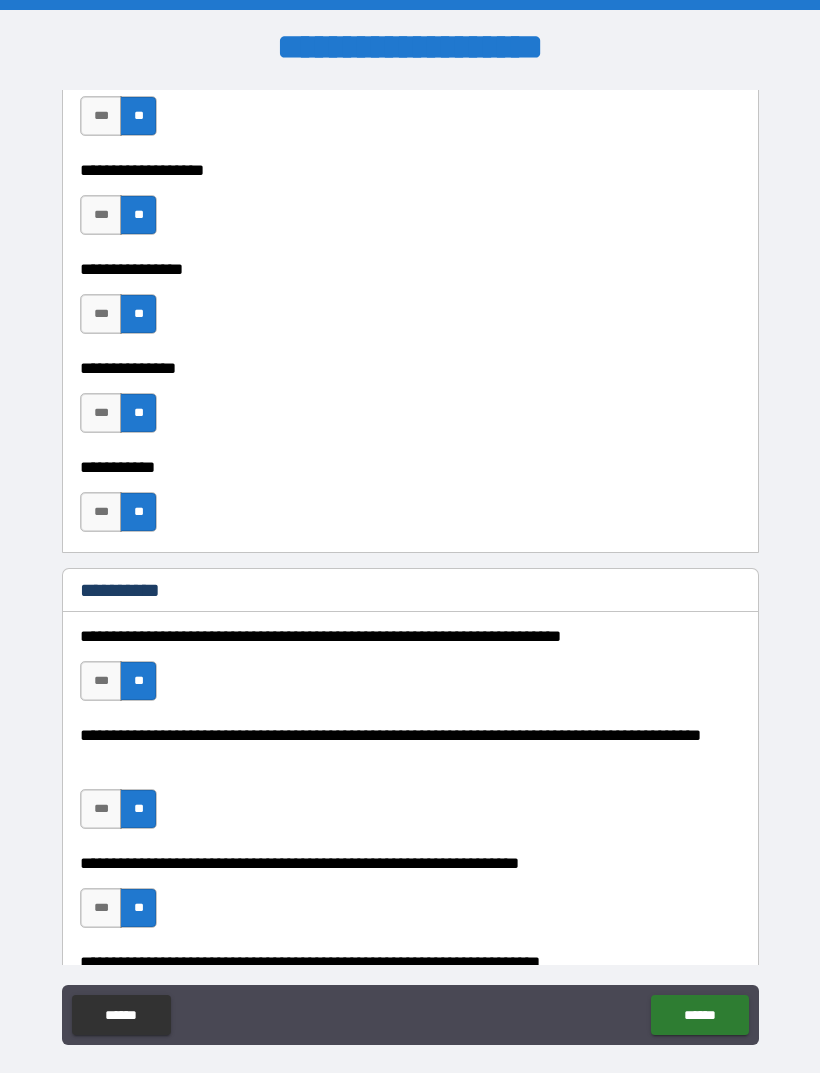 click on "******" at bounding box center (699, 1015) 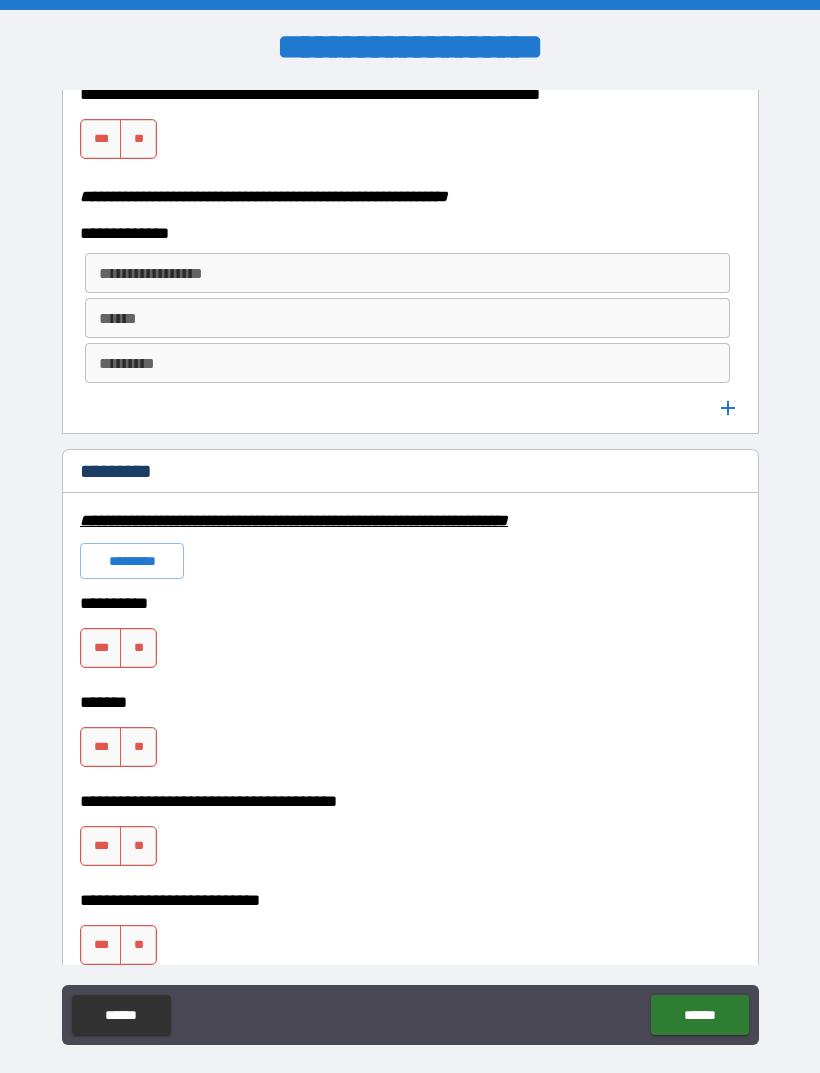 scroll, scrollTop: 2642, scrollLeft: 0, axis: vertical 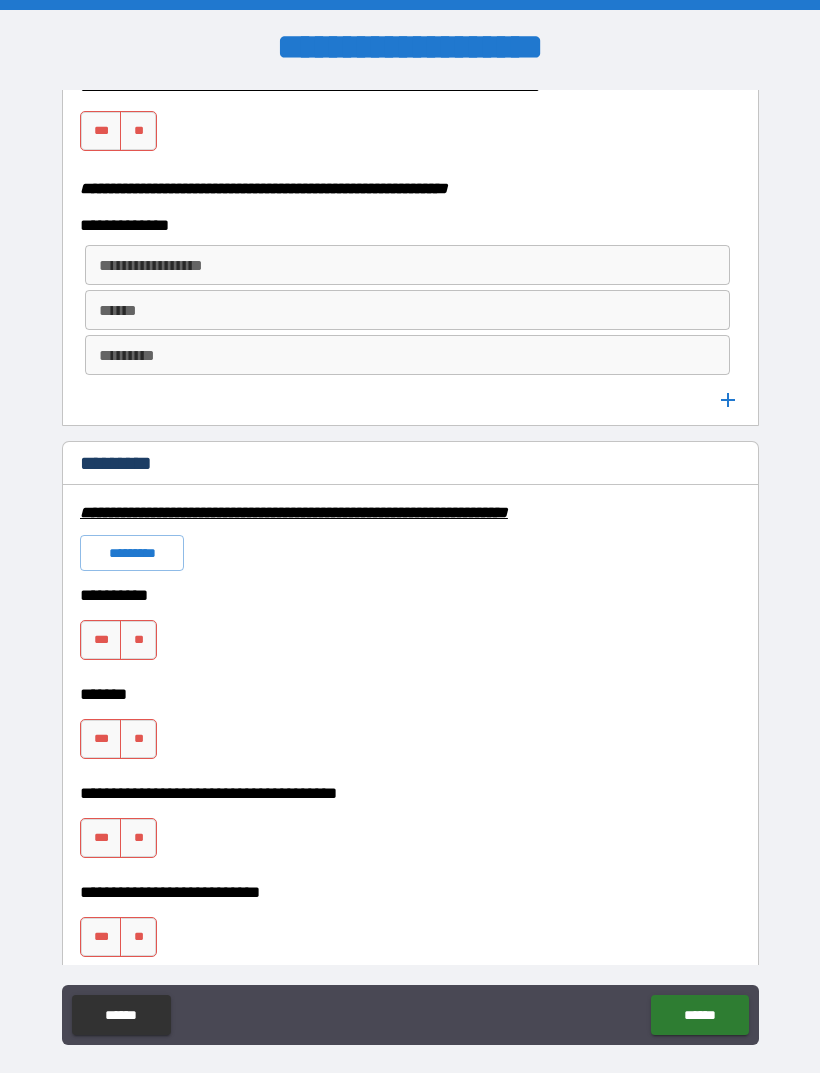 click on "***" at bounding box center (101, 640) 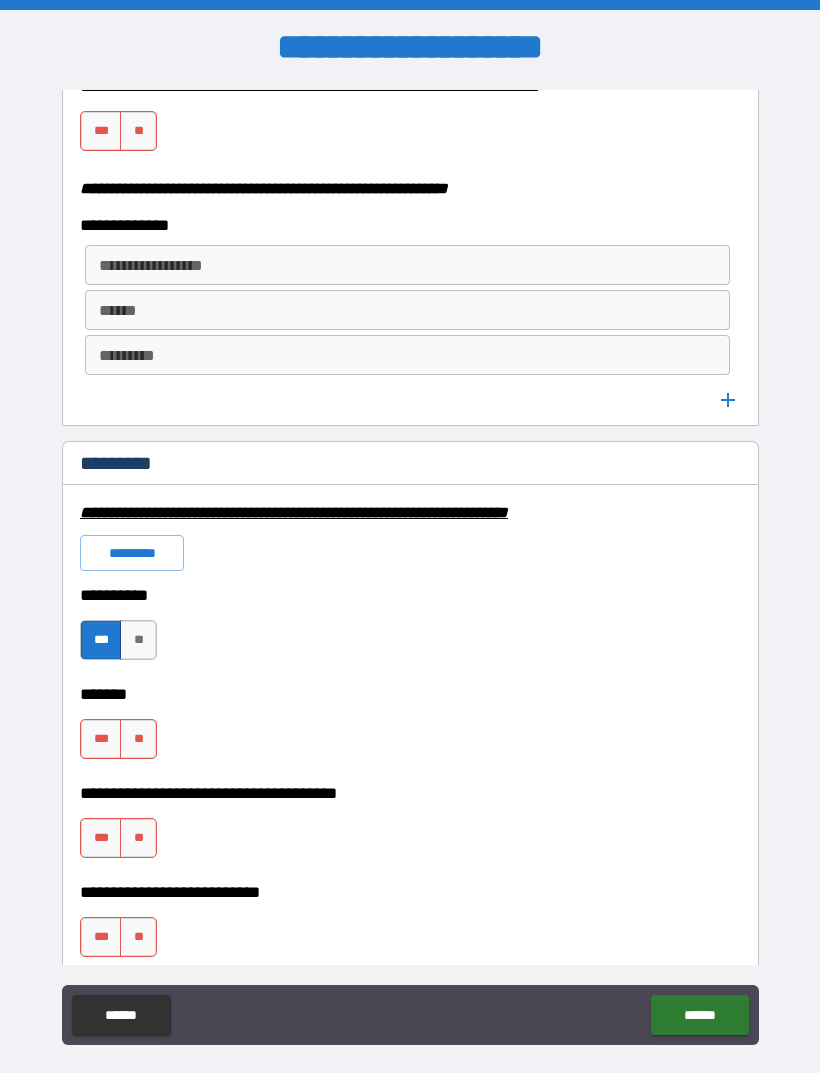 click on "**" at bounding box center (138, 640) 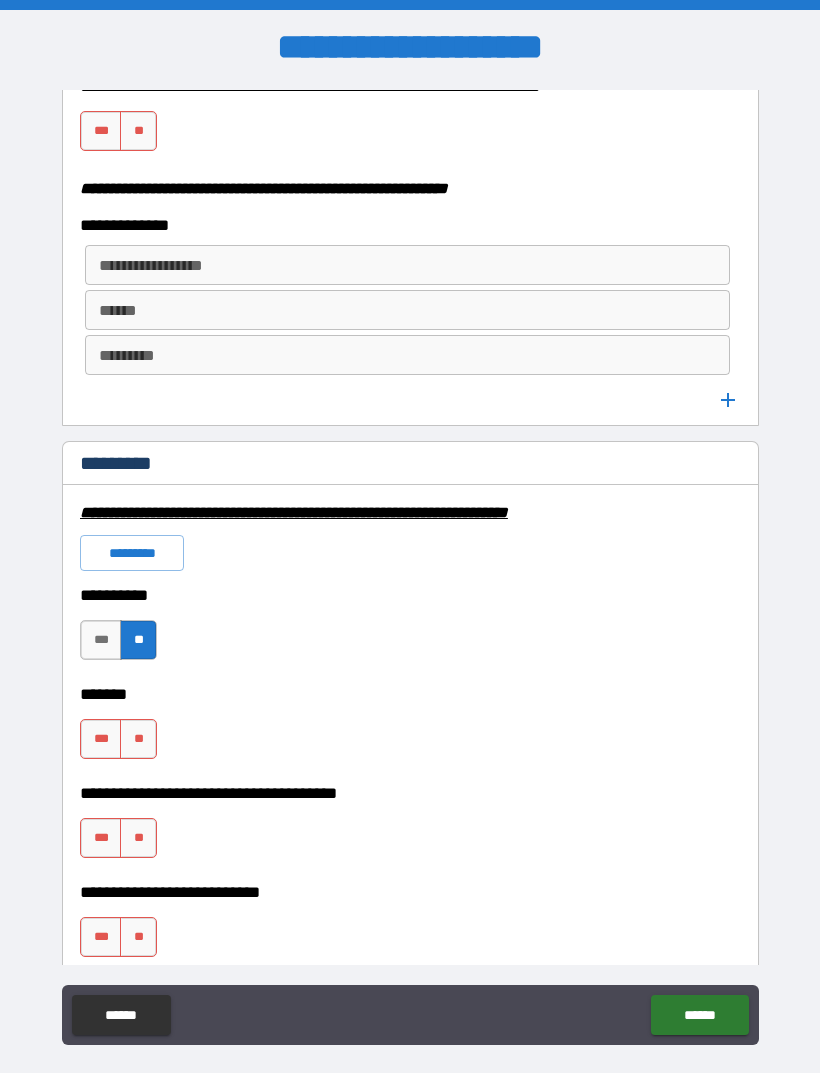 click on "**" at bounding box center (138, 739) 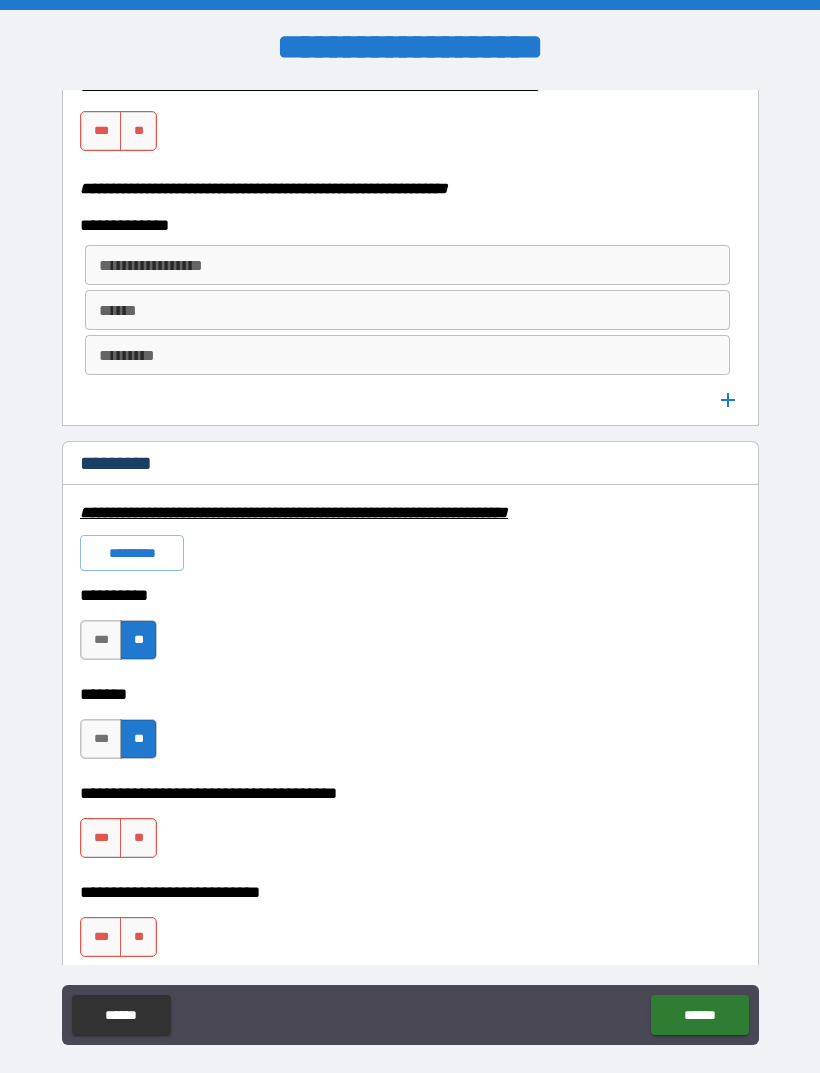 click on "**********" at bounding box center (410, 538) 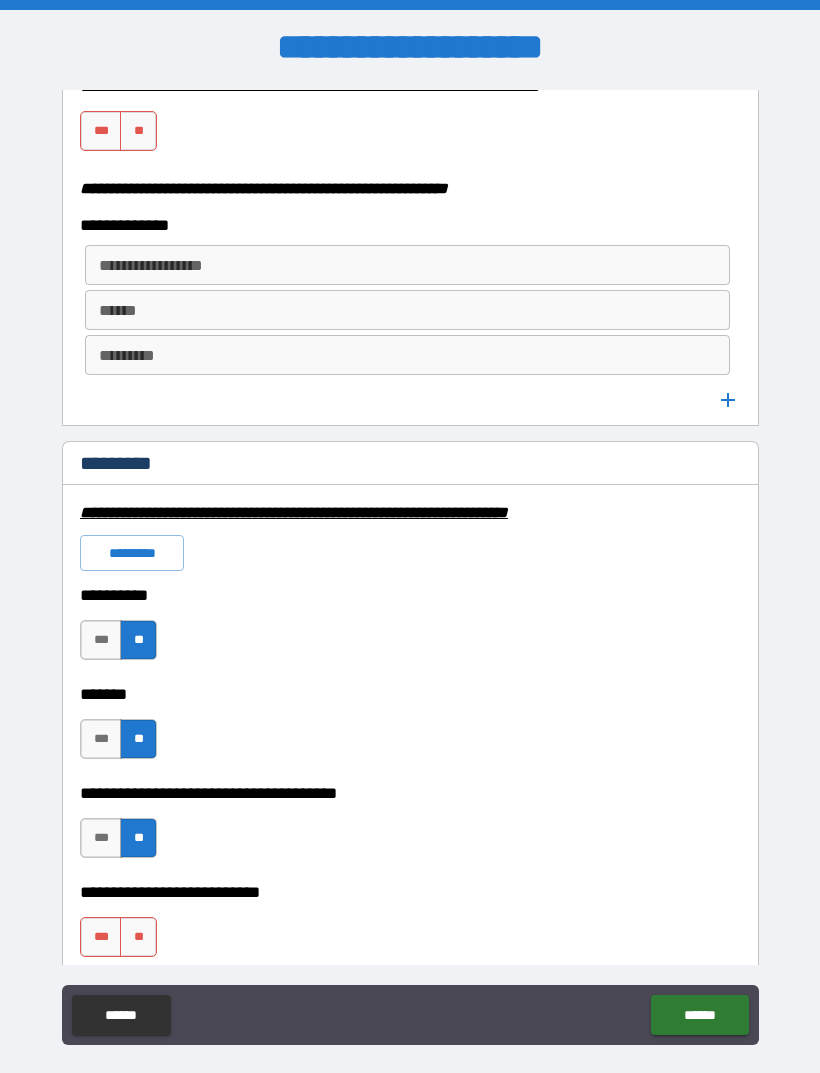 click on "**" at bounding box center (138, 937) 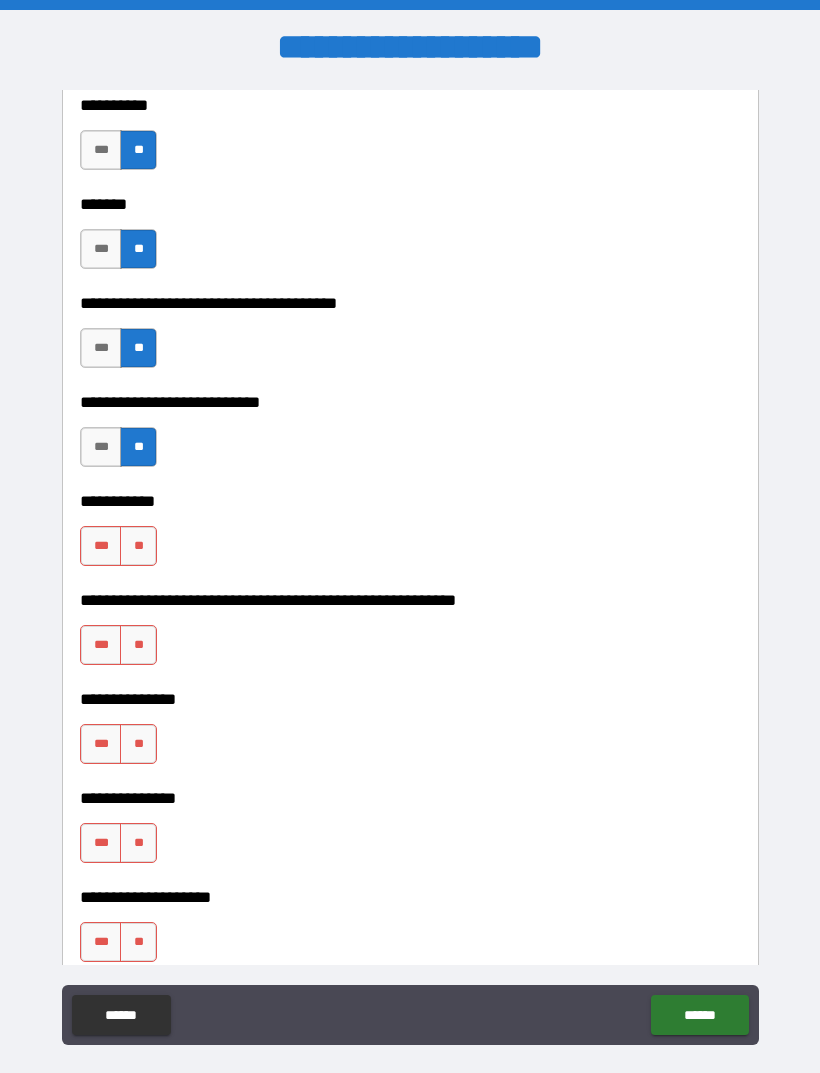 scroll, scrollTop: 3134, scrollLeft: 0, axis: vertical 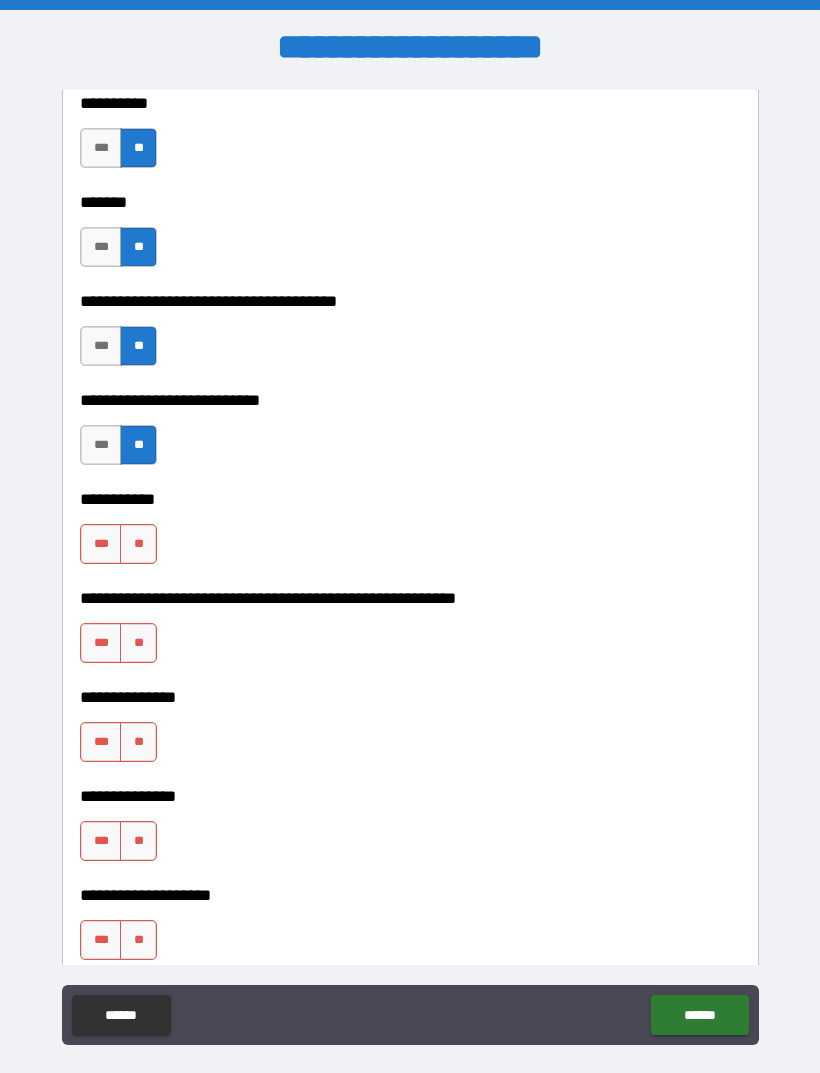 click on "**" at bounding box center [138, 544] 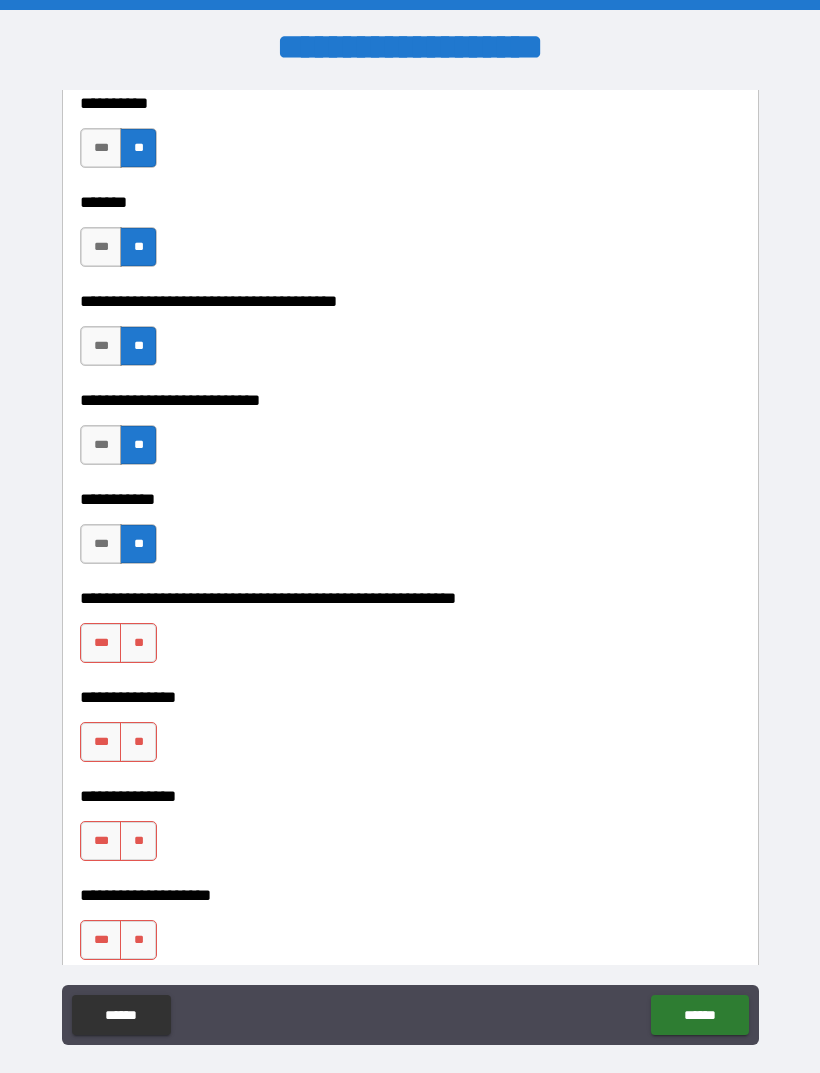 click on "**" at bounding box center (138, 643) 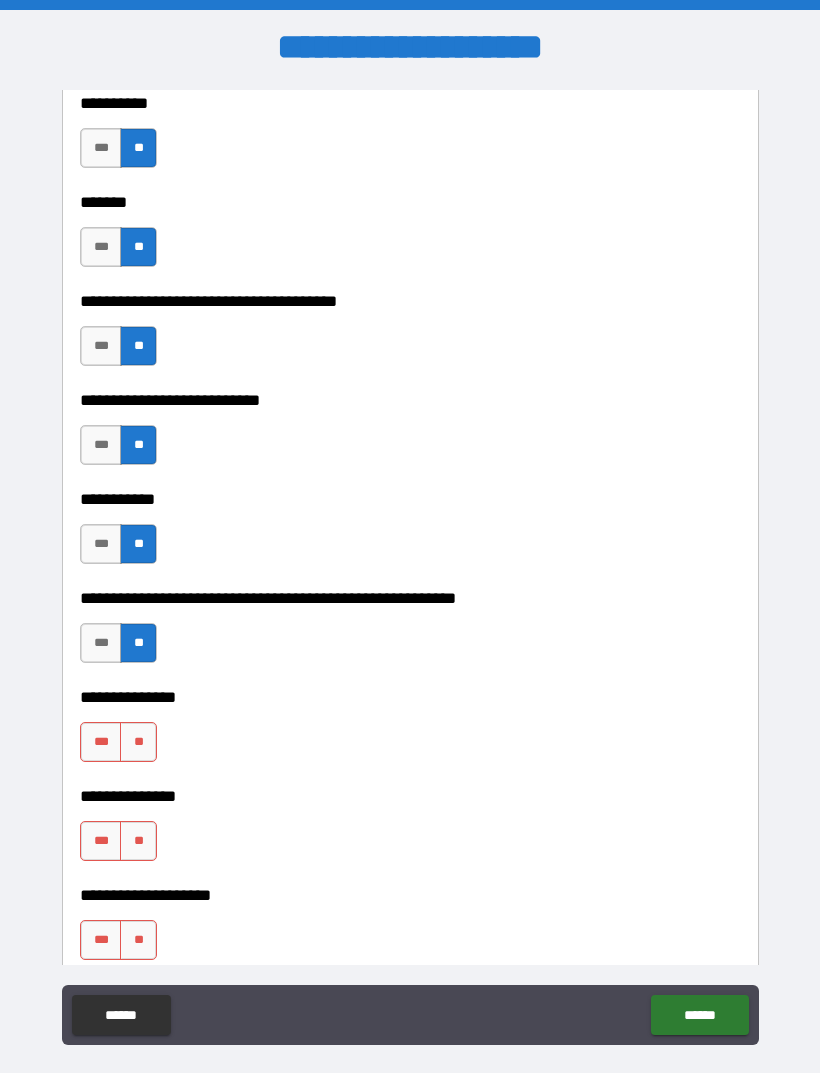 click on "**" at bounding box center [138, 742] 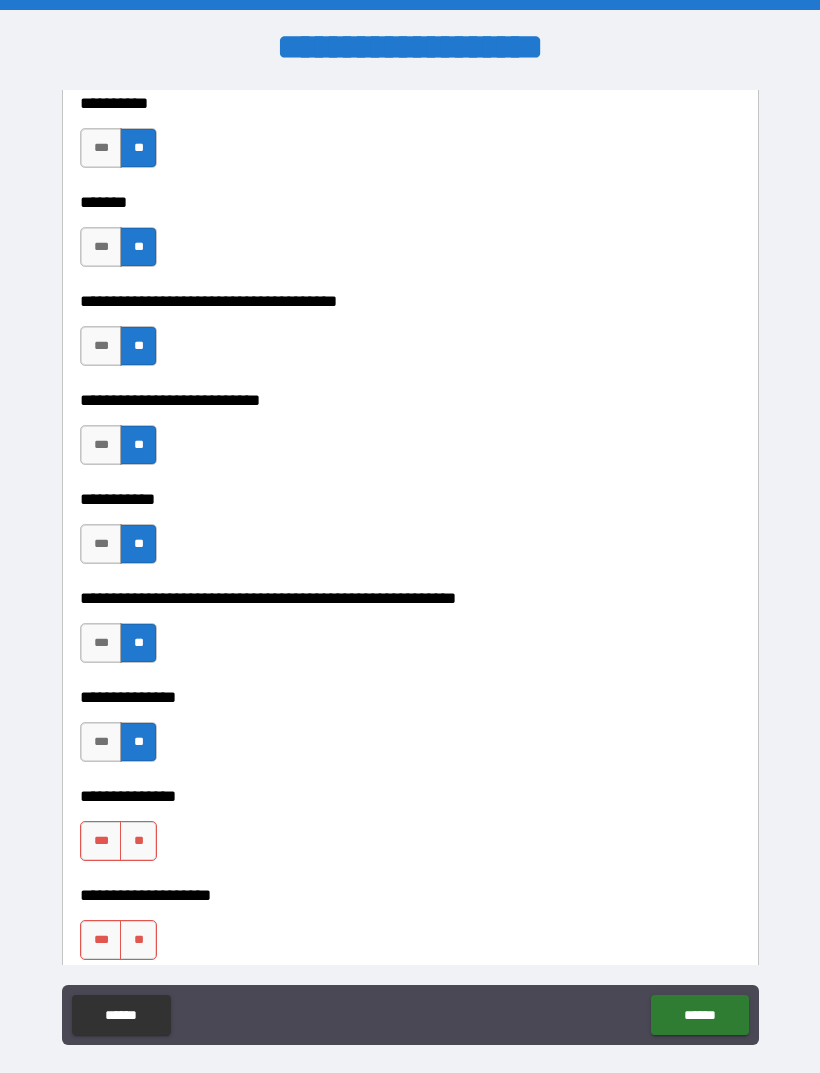 click on "**" at bounding box center [138, 841] 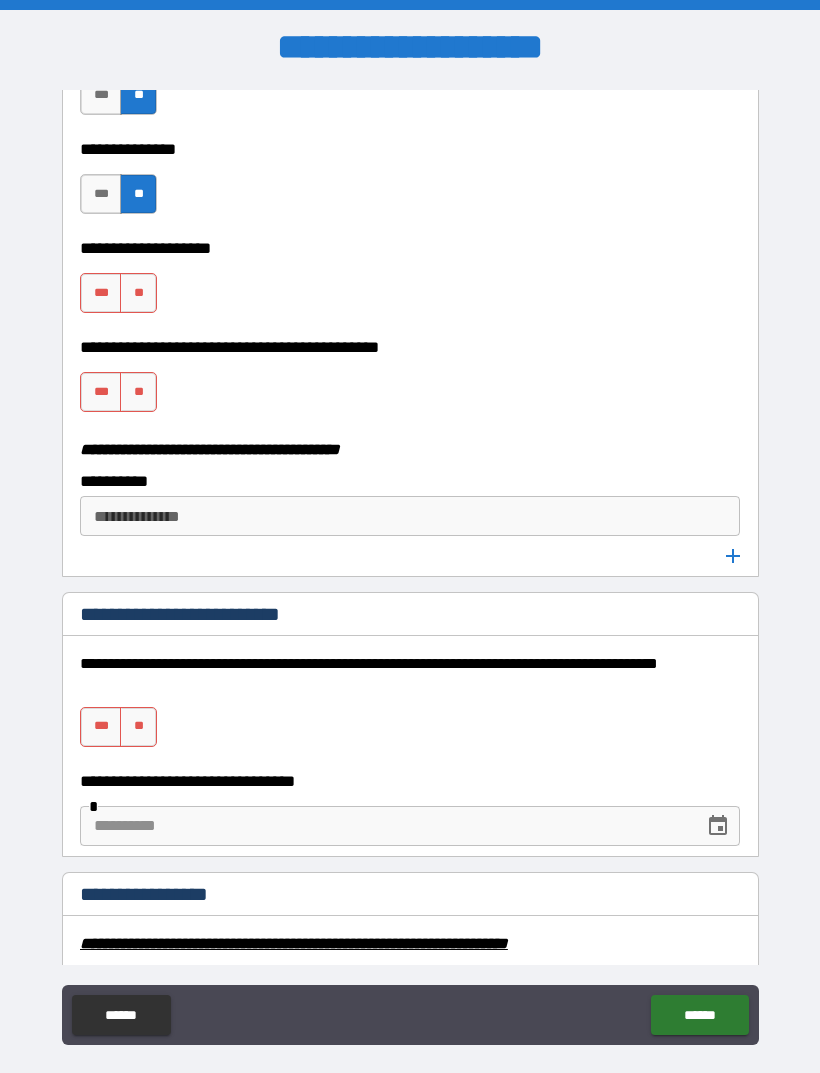 scroll, scrollTop: 3786, scrollLeft: 0, axis: vertical 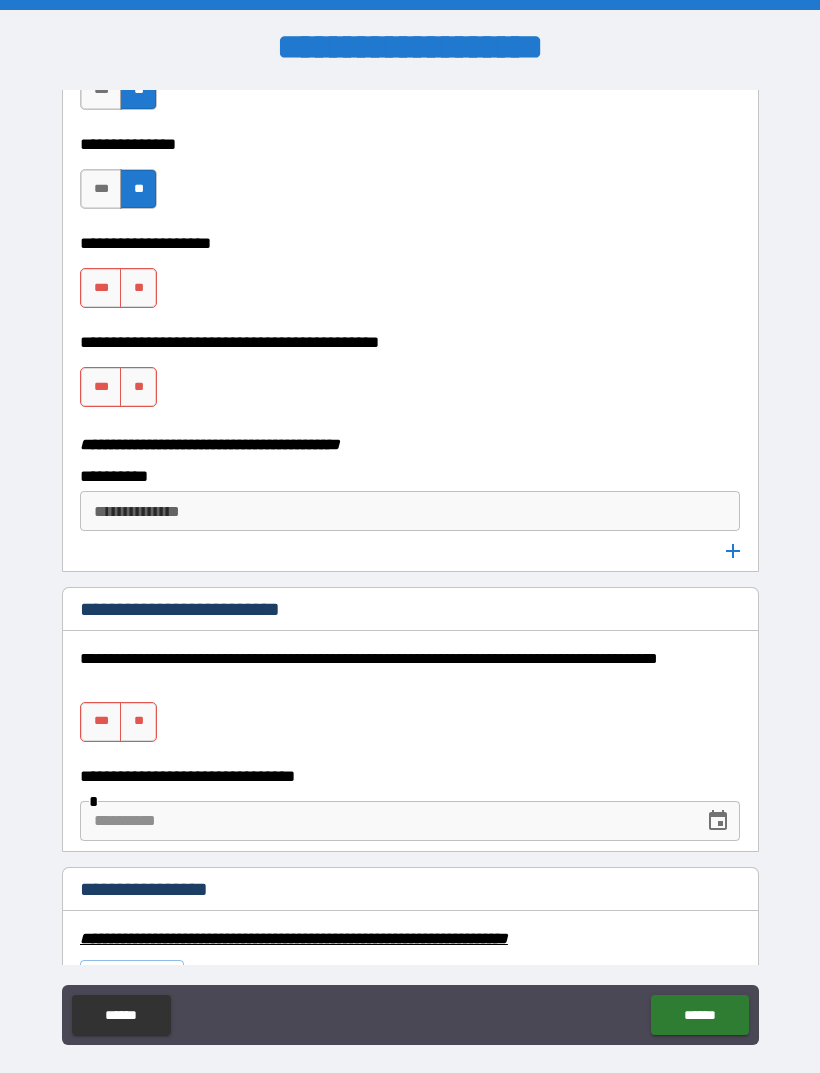 click on "**" at bounding box center (138, 288) 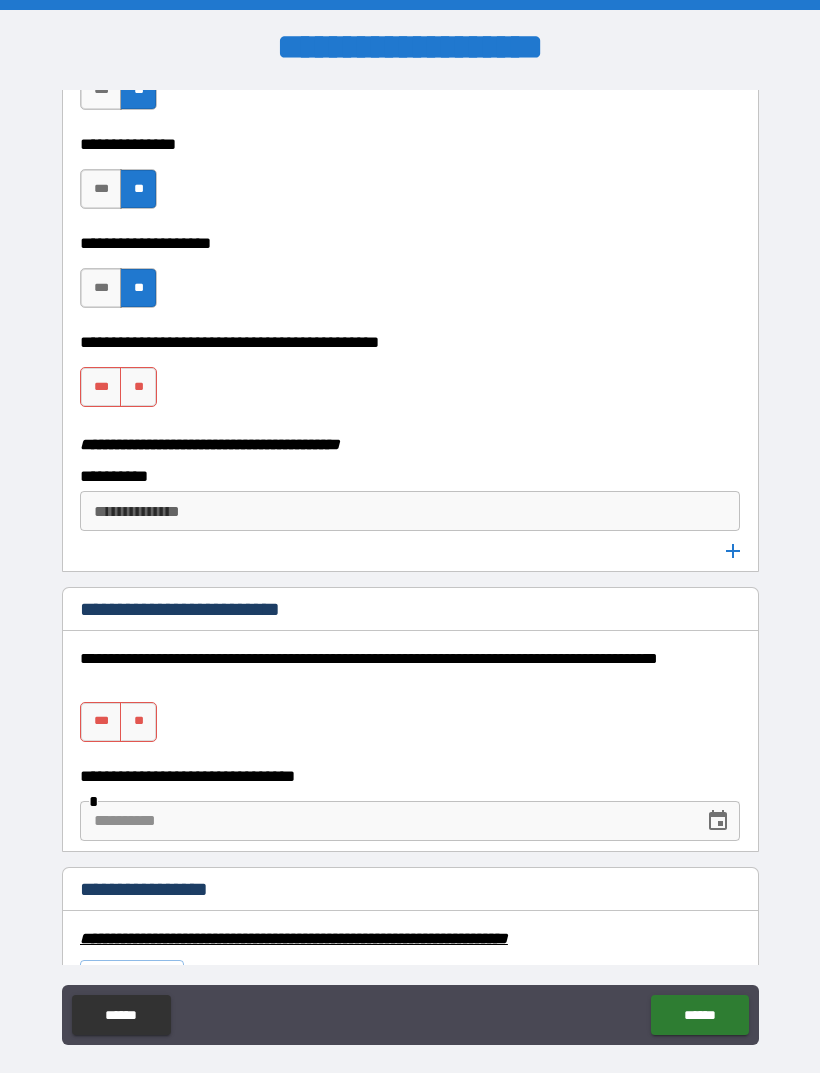 click on "***" at bounding box center (101, 387) 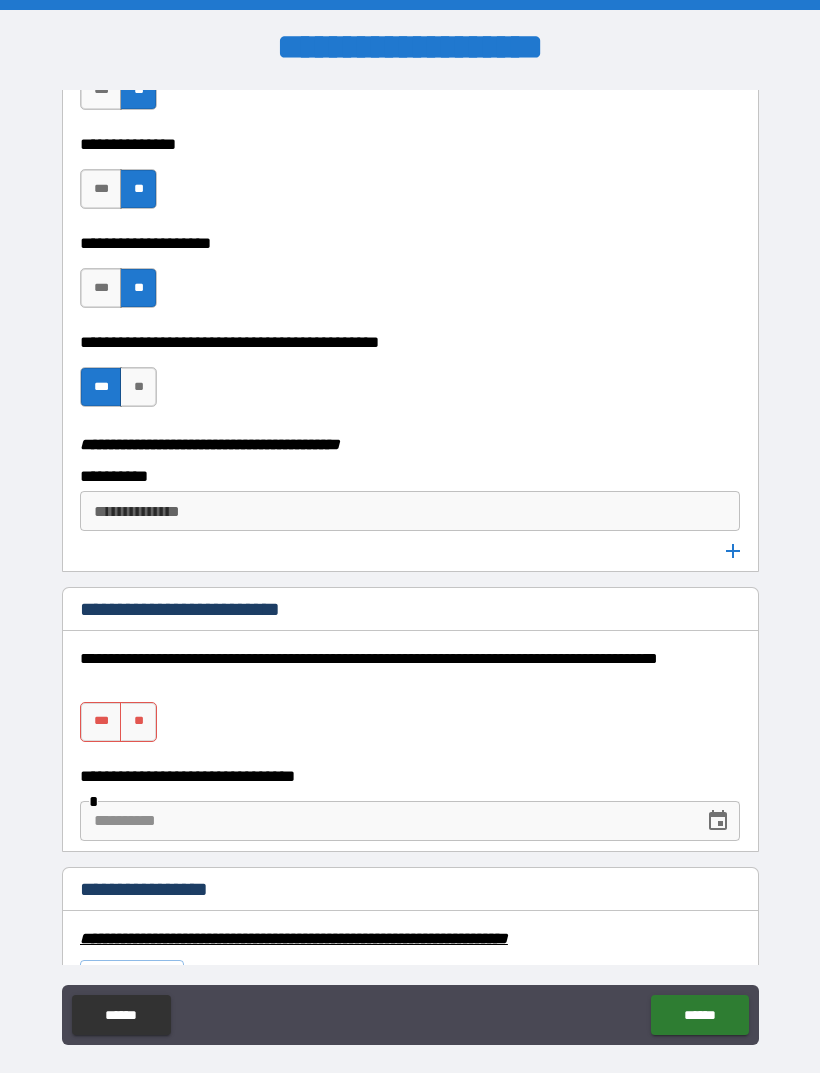 click on "**********" at bounding box center (408, 511) 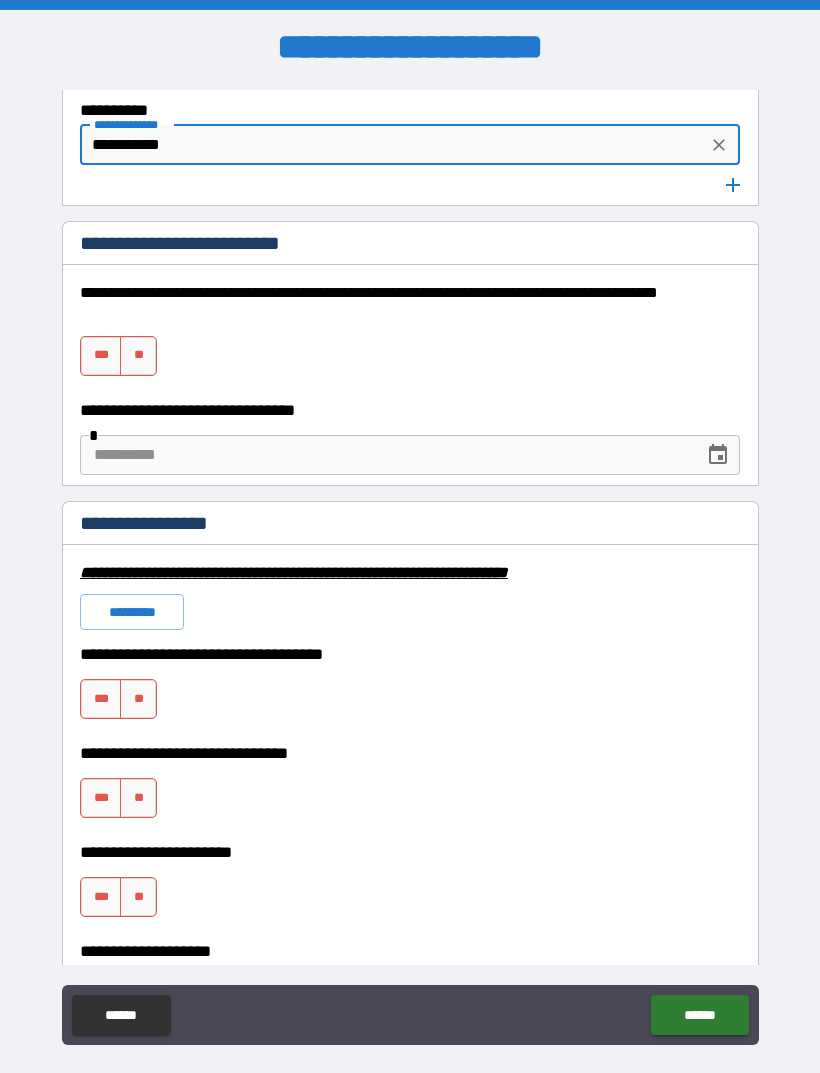 scroll, scrollTop: 4153, scrollLeft: 0, axis: vertical 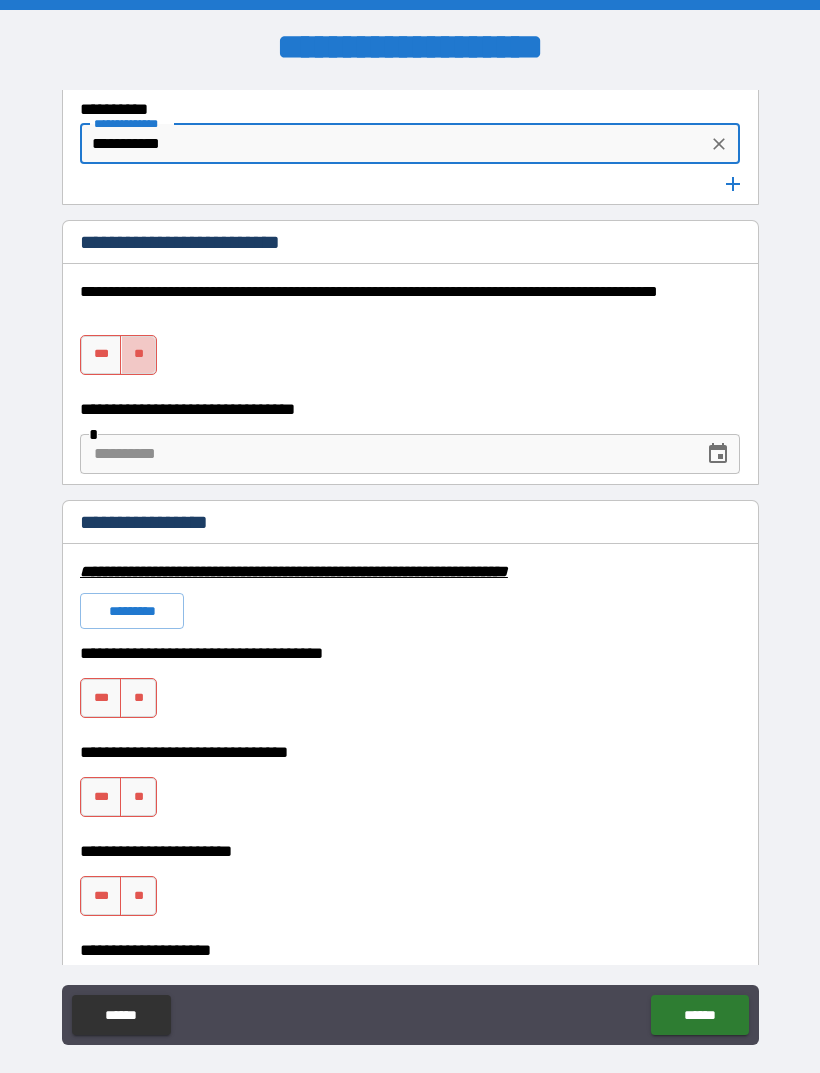 type on "**********" 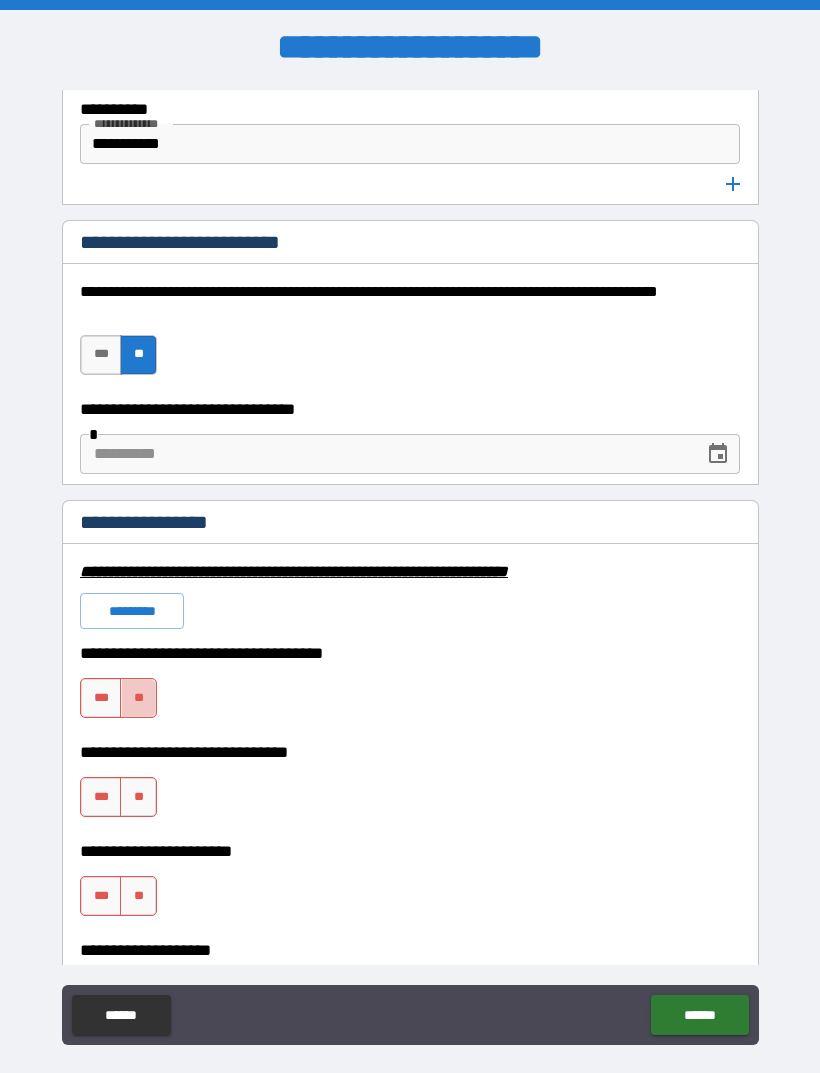 click on "**" at bounding box center [138, 698] 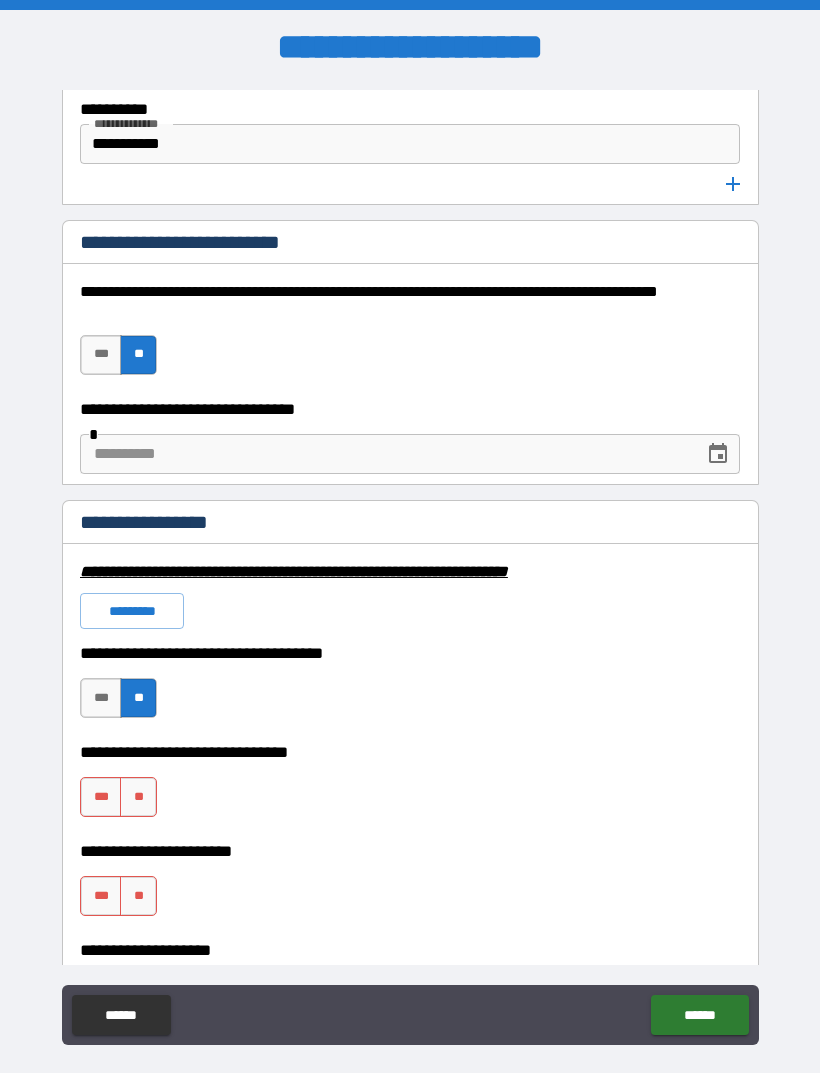 click on "**" at bounding box center (138, 797) 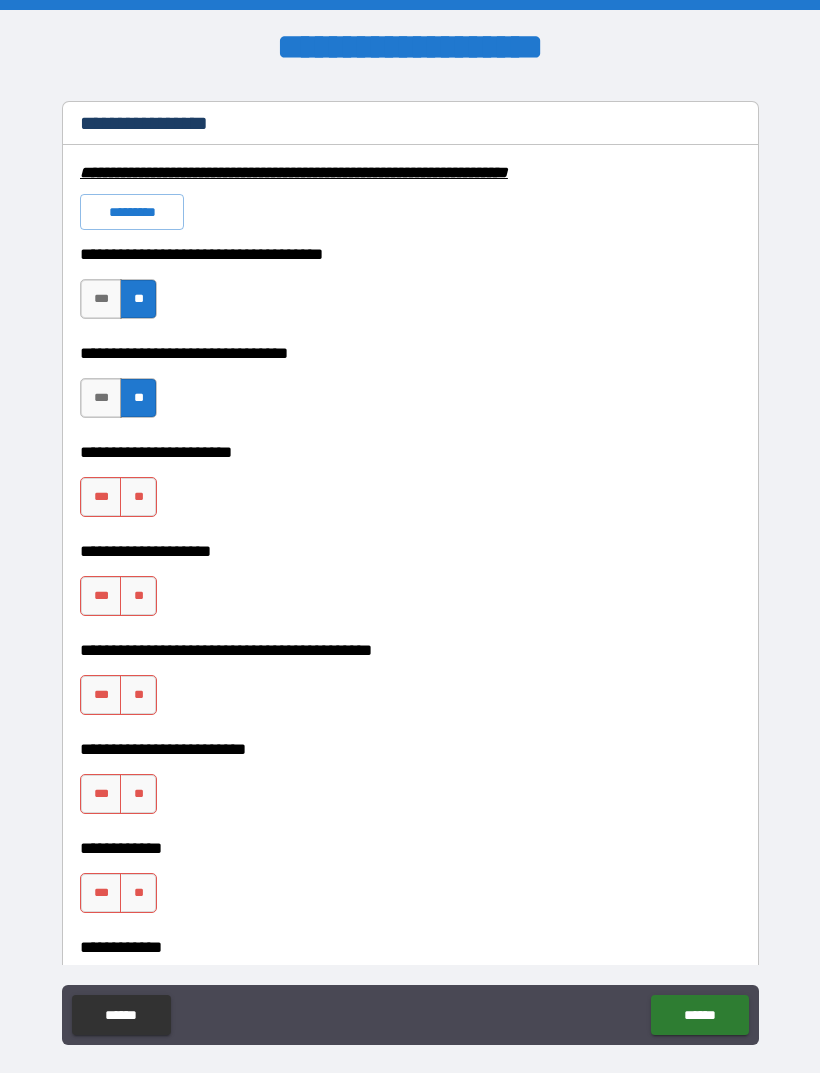 scroll, scrollTop: 4552, scrollLeft: 0, axis: vertical 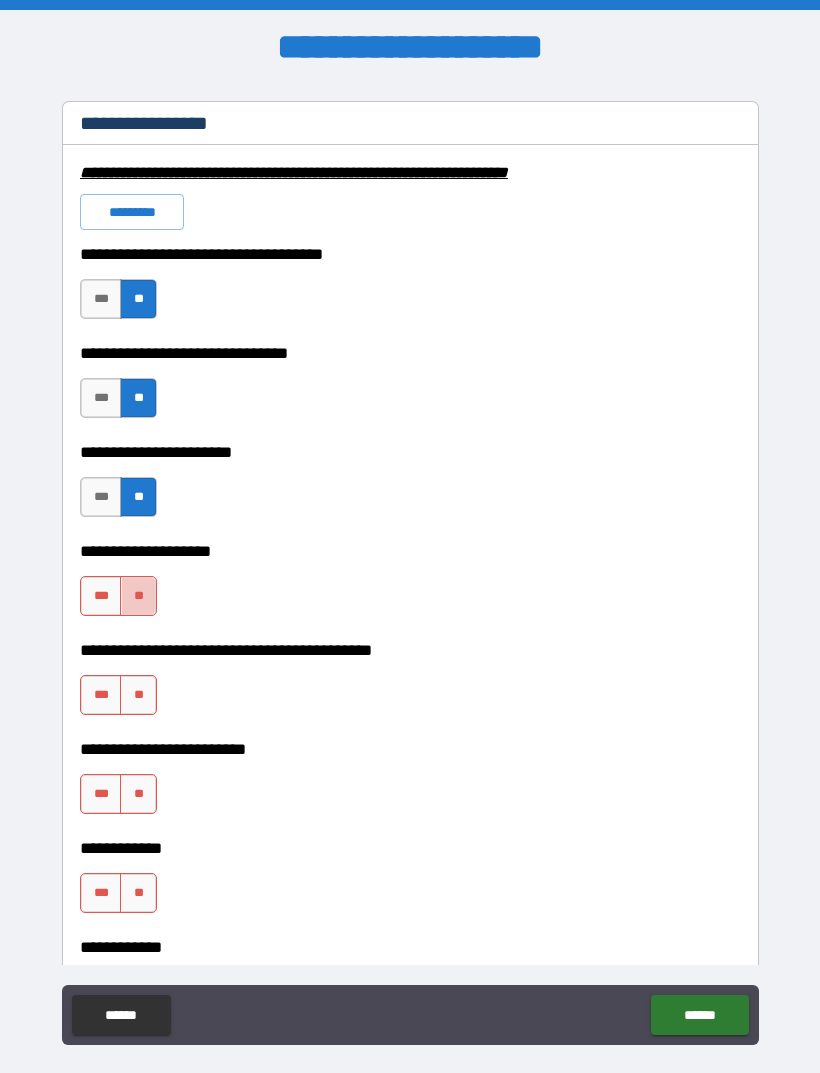 click on "**" at bounding box center [138, 596] 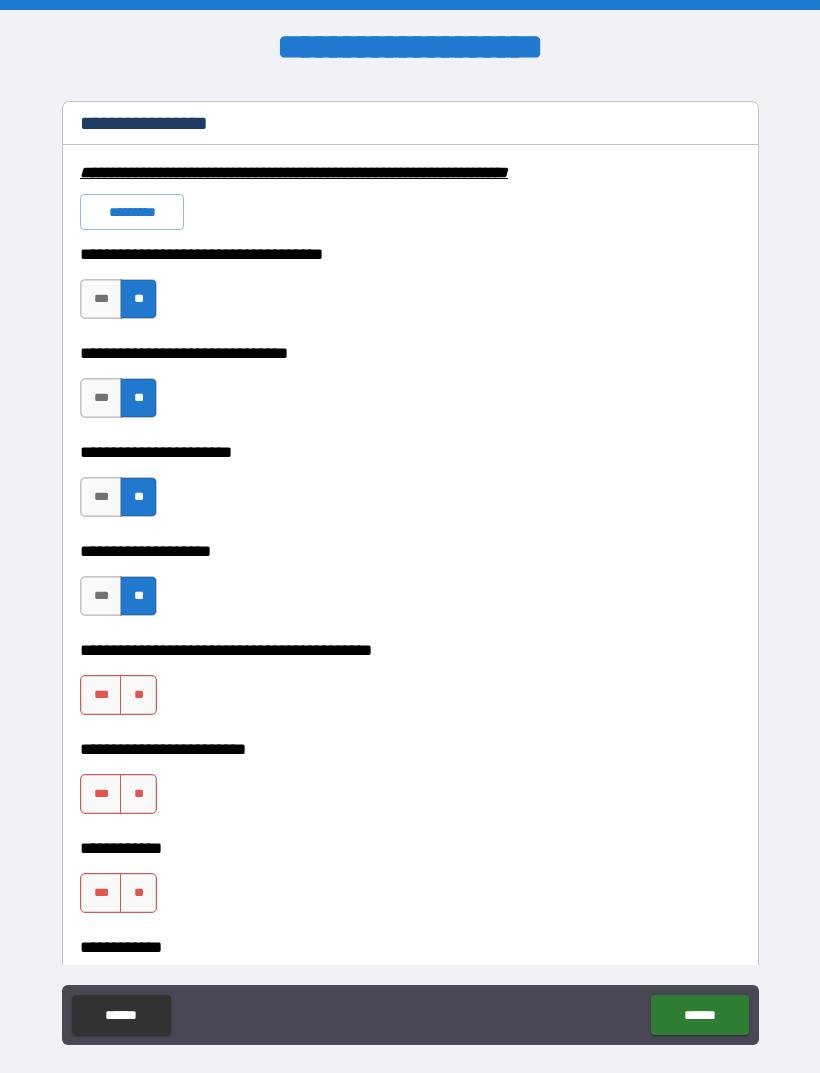 click on "**" at bounding box center (138, 695) 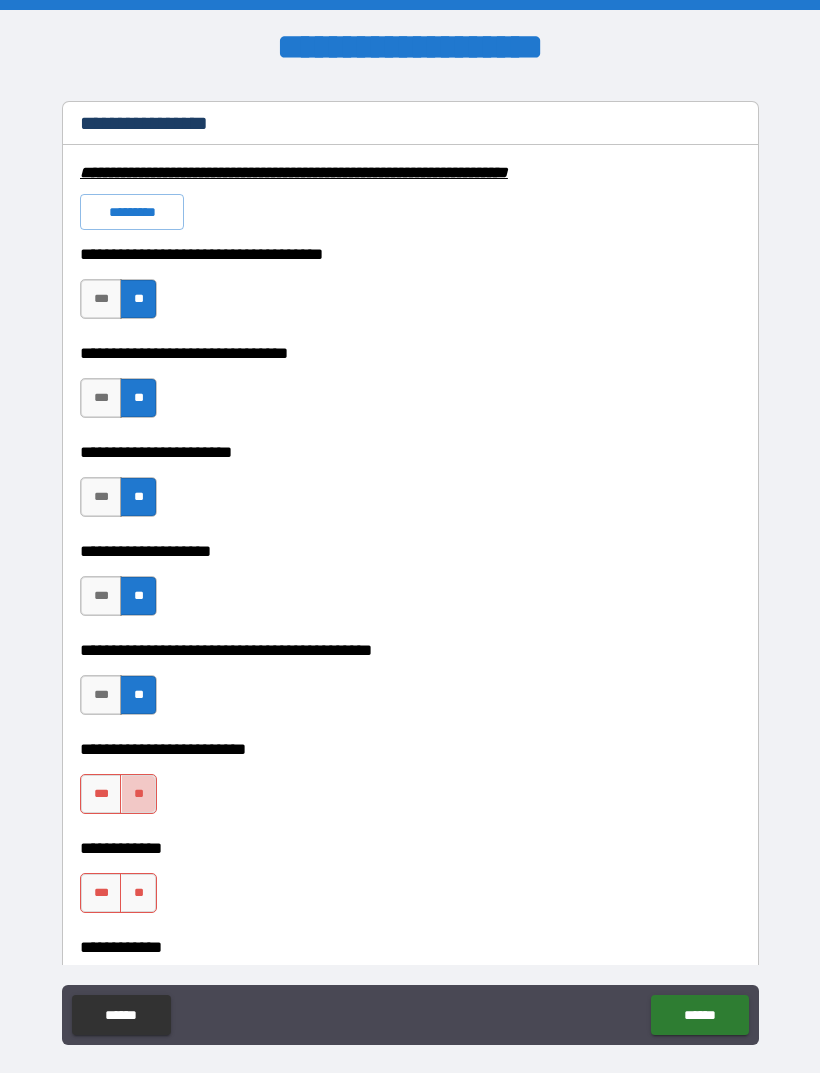 click on "**" at bounding box center [138, 794] 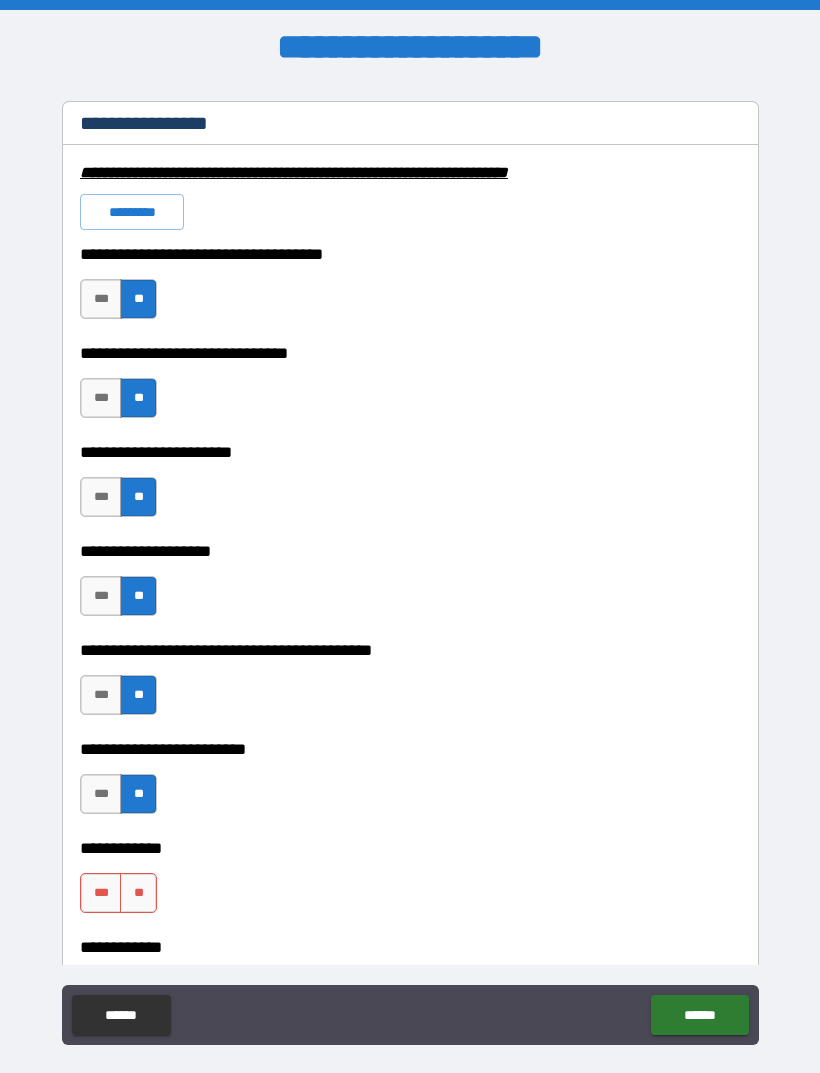 click on "**" at bounding box center [138, 893] 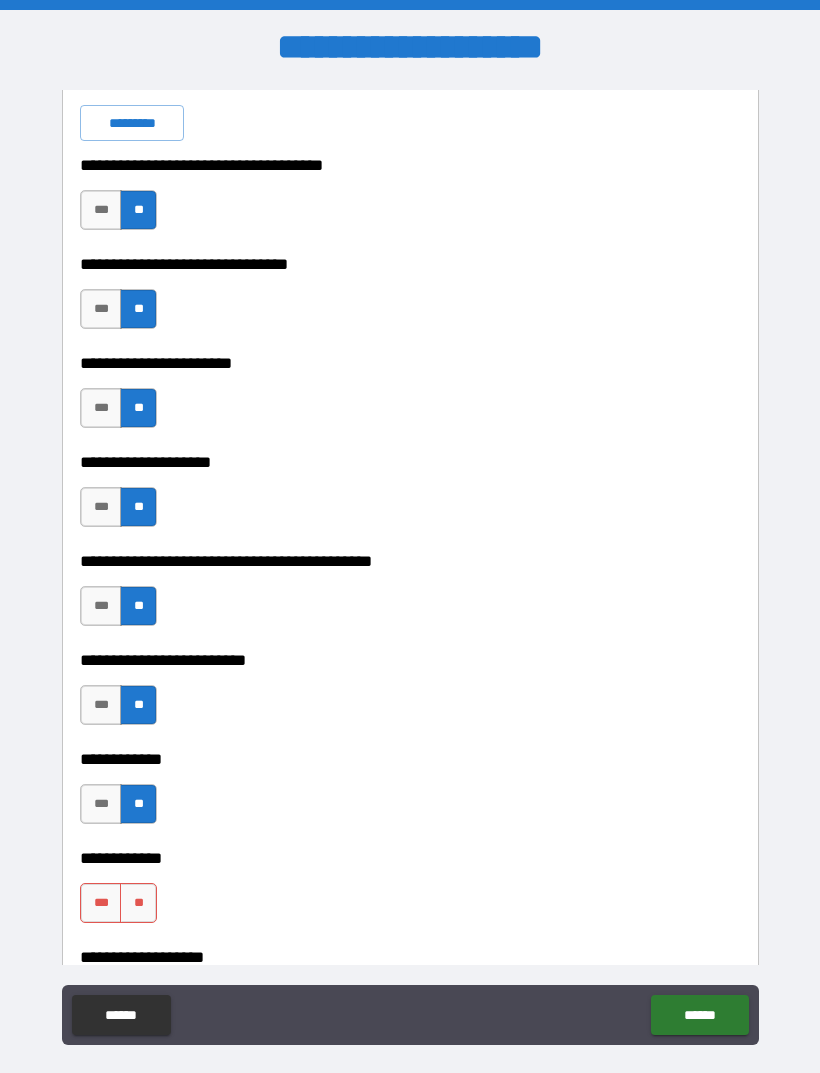 scroll, scrollTop: 4638, scrollLeft: 0, axis: vertical 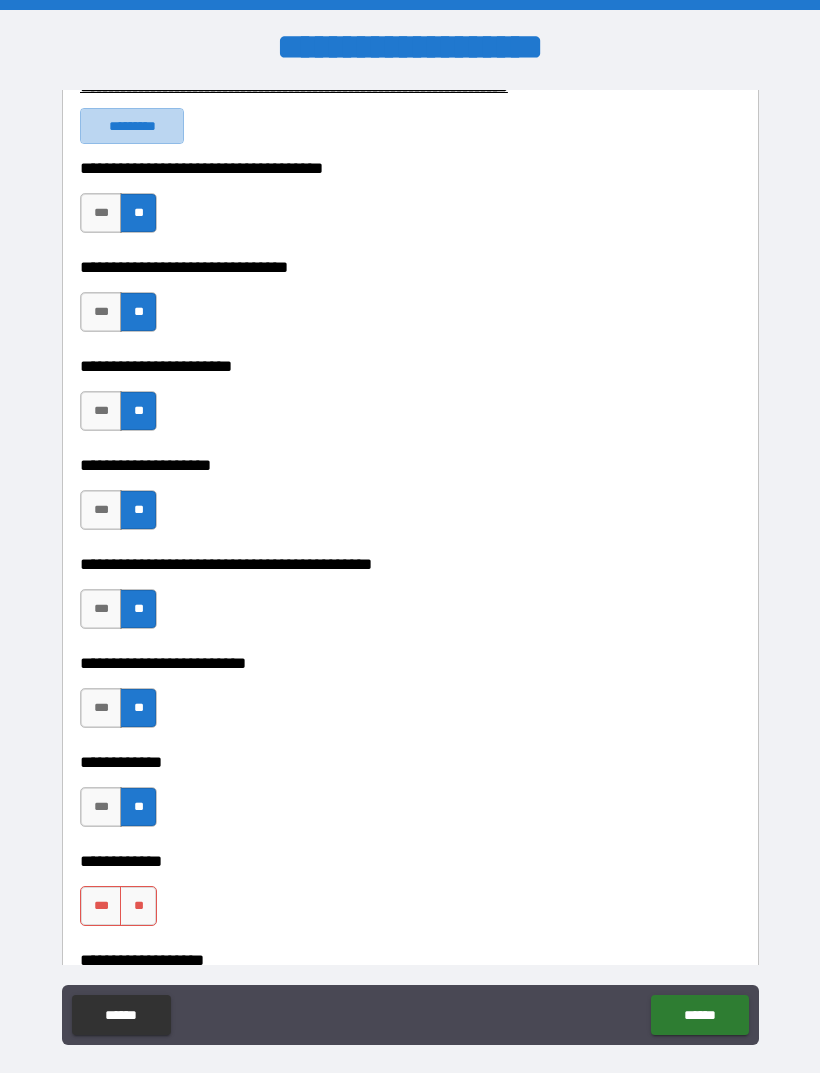 click on "*********" at bounding box center (132, 126) 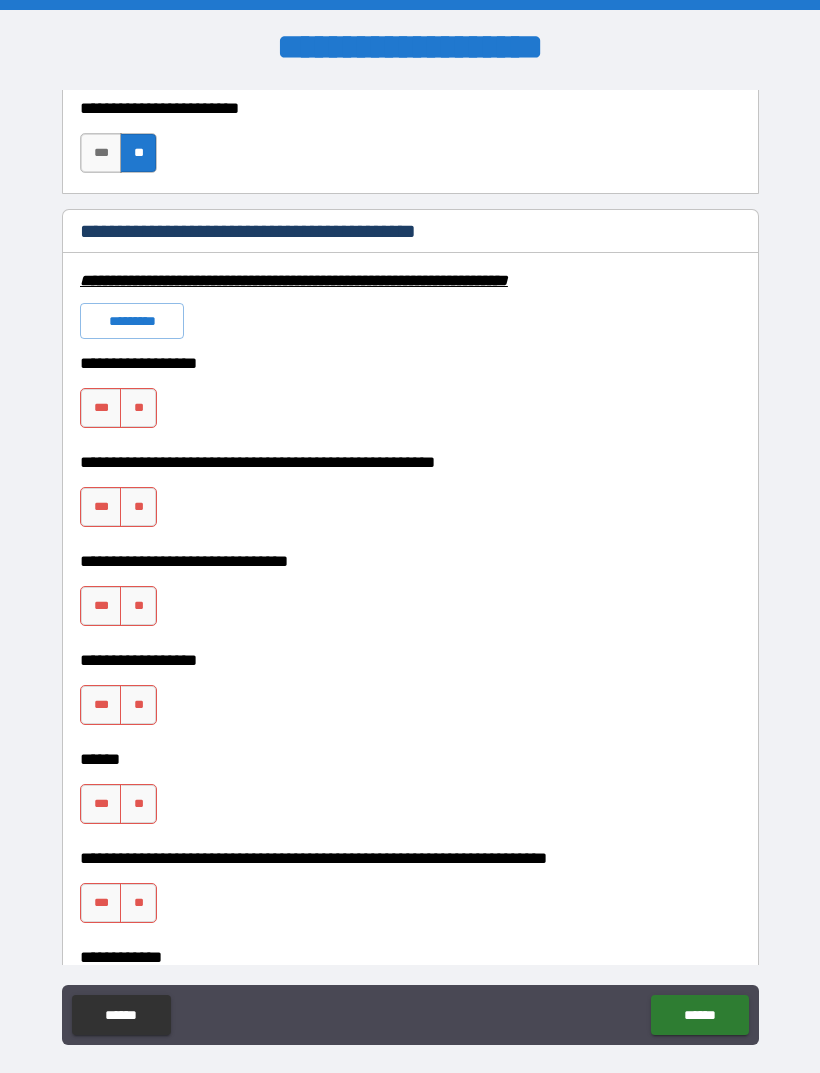 scroll, scrollTop: 5986, scrollLeft: 0, axis: vertical 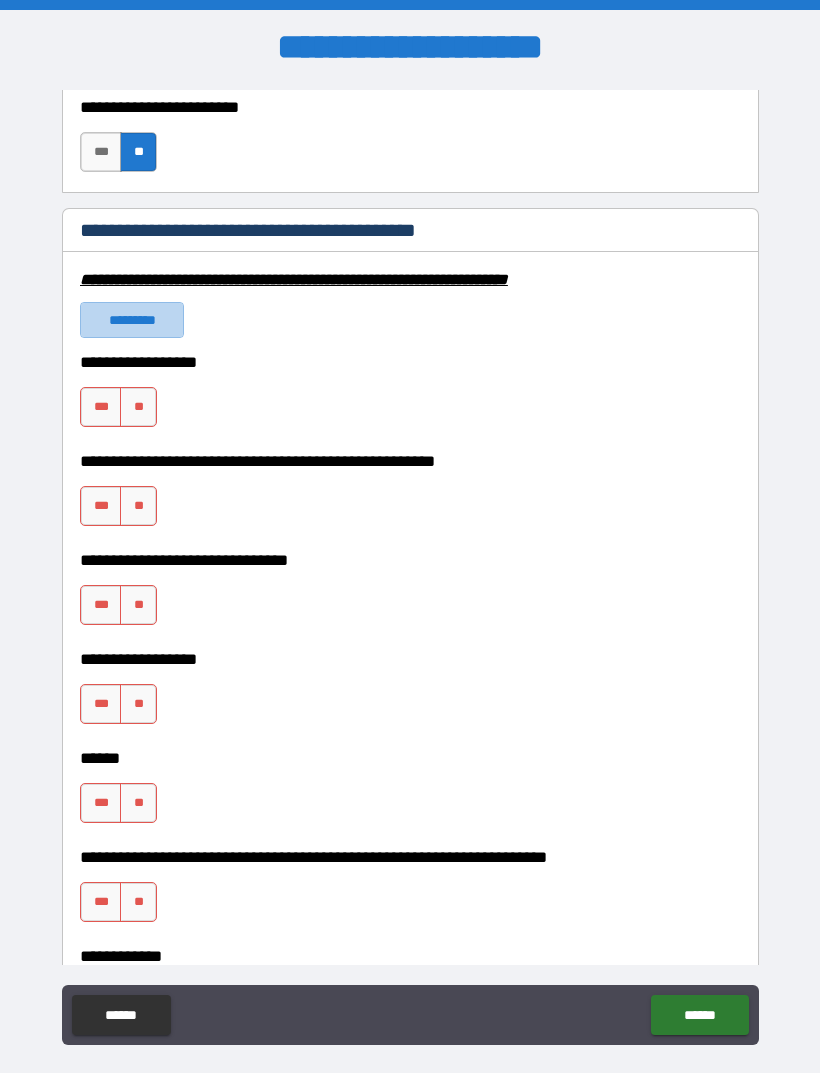 click on "*********" at bounding box center [132, 320] 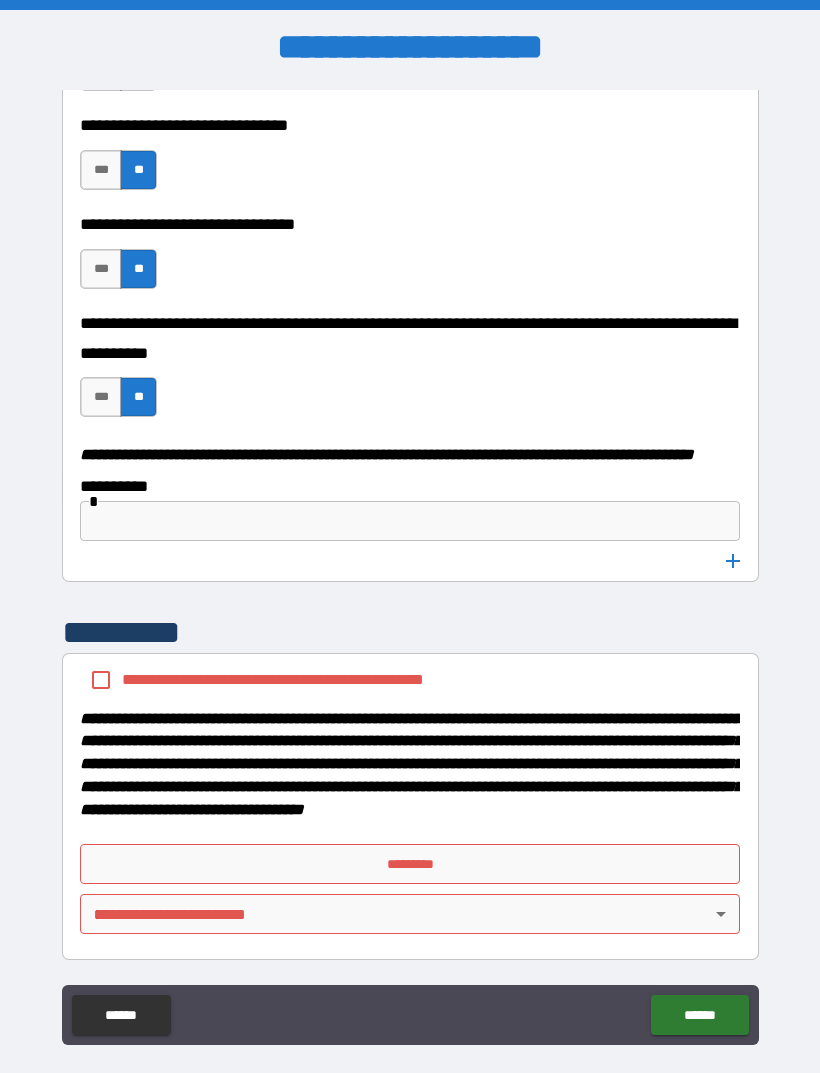 scroll, scrollTop: 10041, scrollLeft: 0, axis: vertical 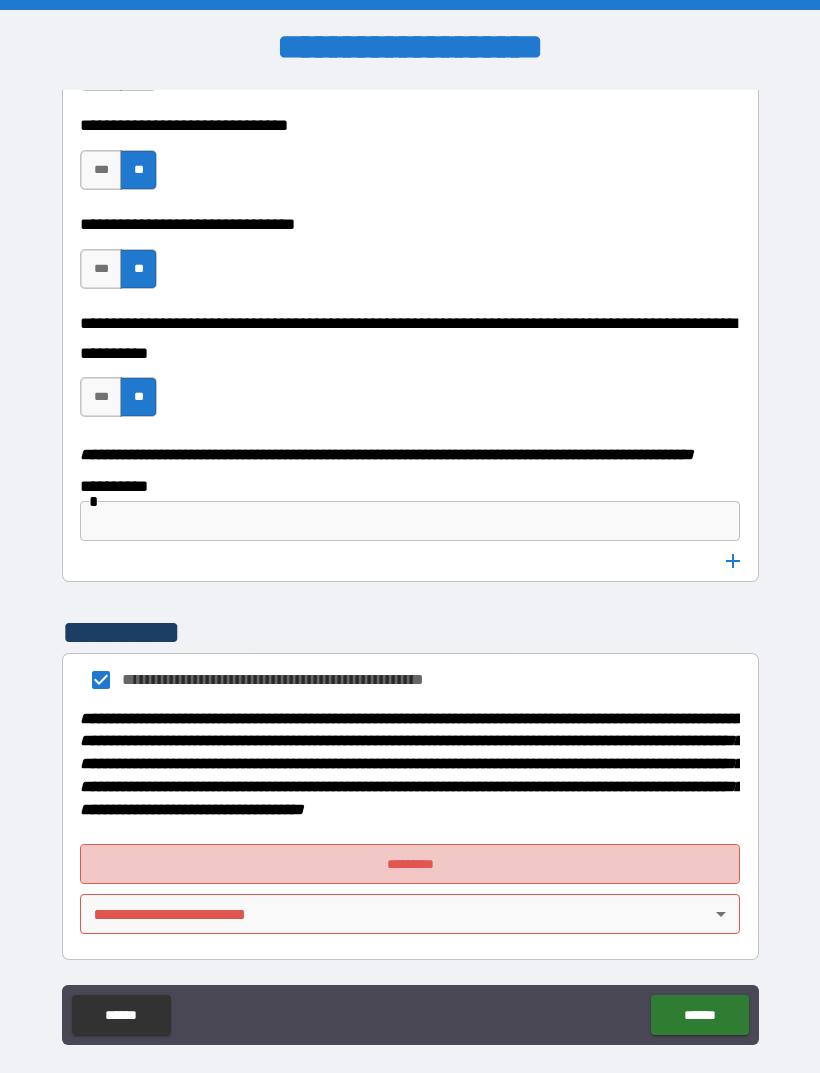 click on "*********" at bounding box center (410, 864) 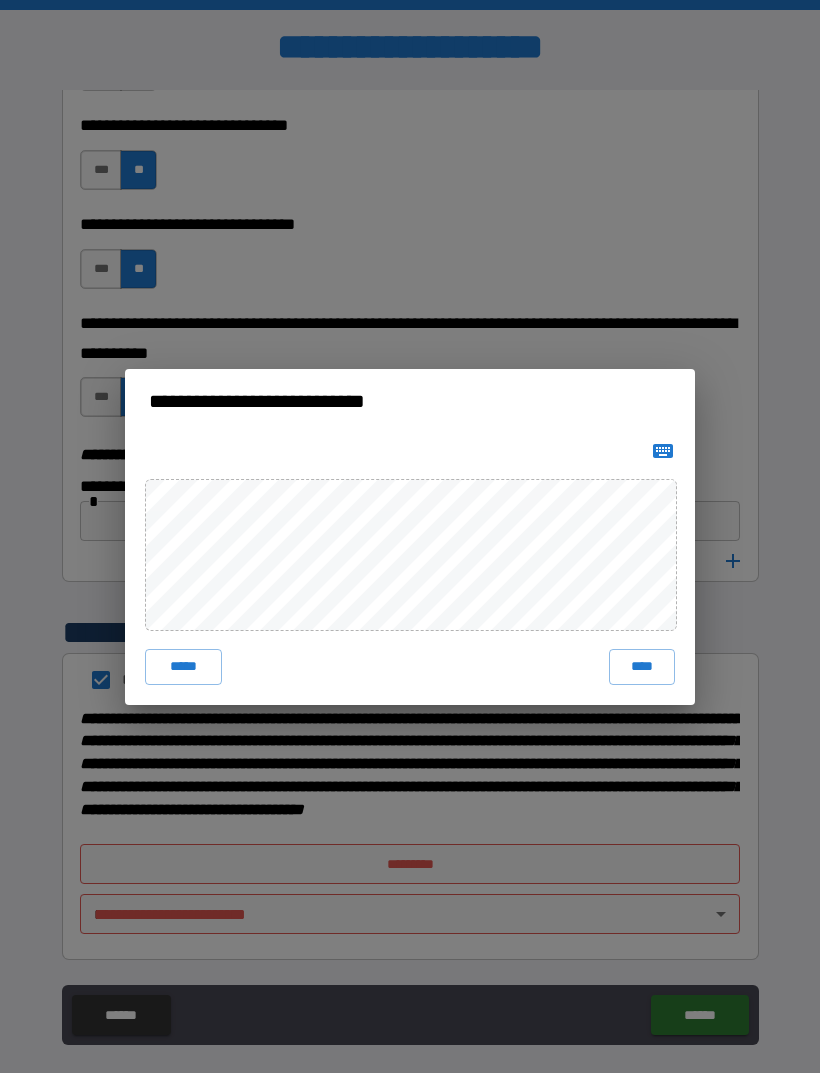 click on "****" at bounding box center (642, 667) 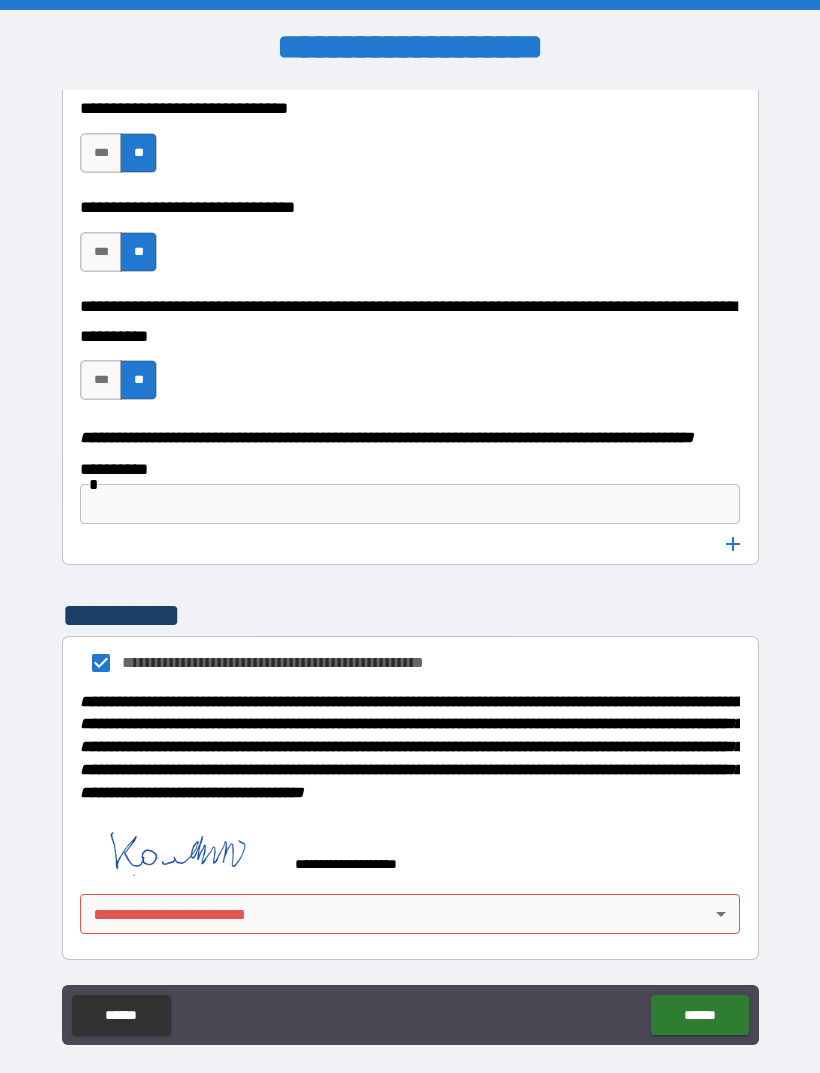 scroll, scrollTop: 10058, scrollLeft: 0, axis: vertical 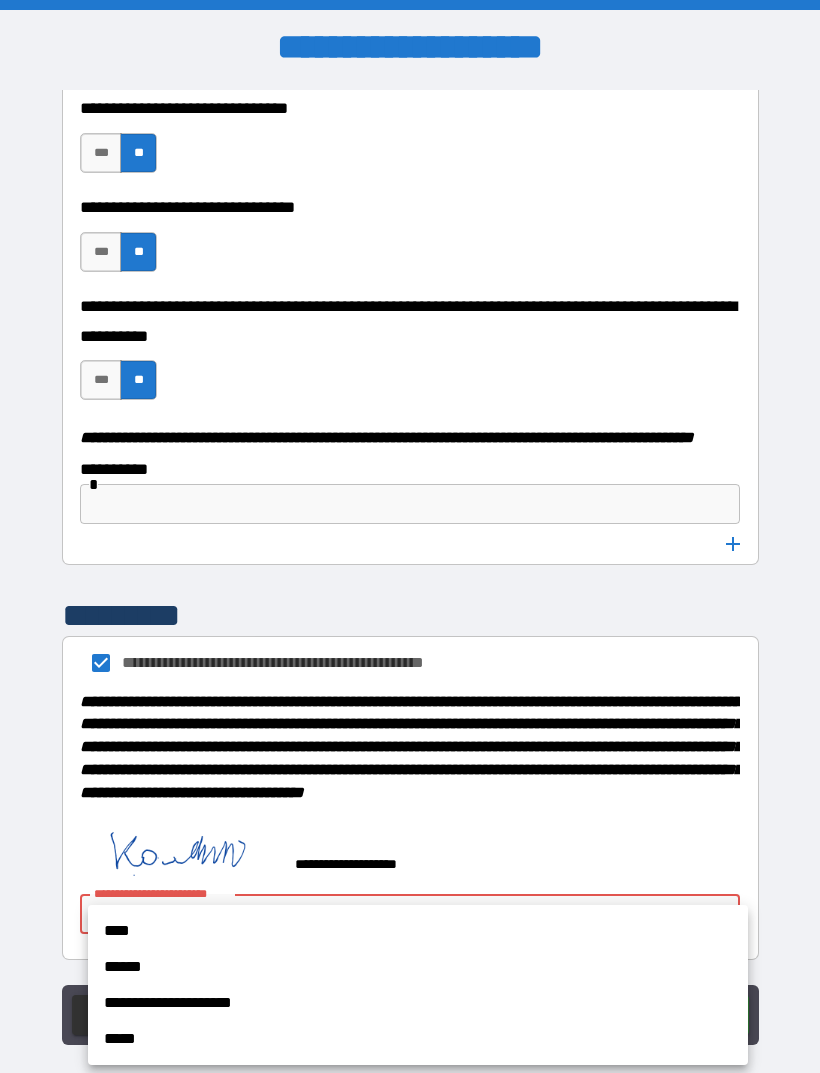 click on "****" at bounding box center (418, 931) 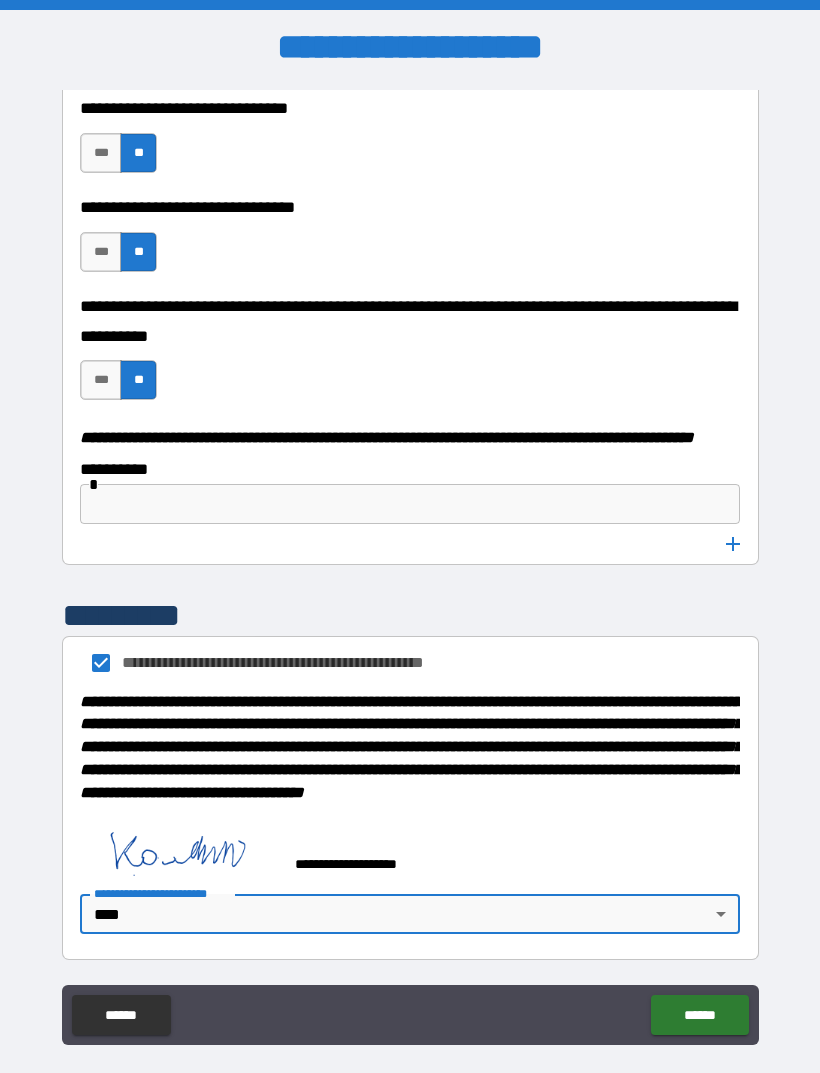 type on "****" 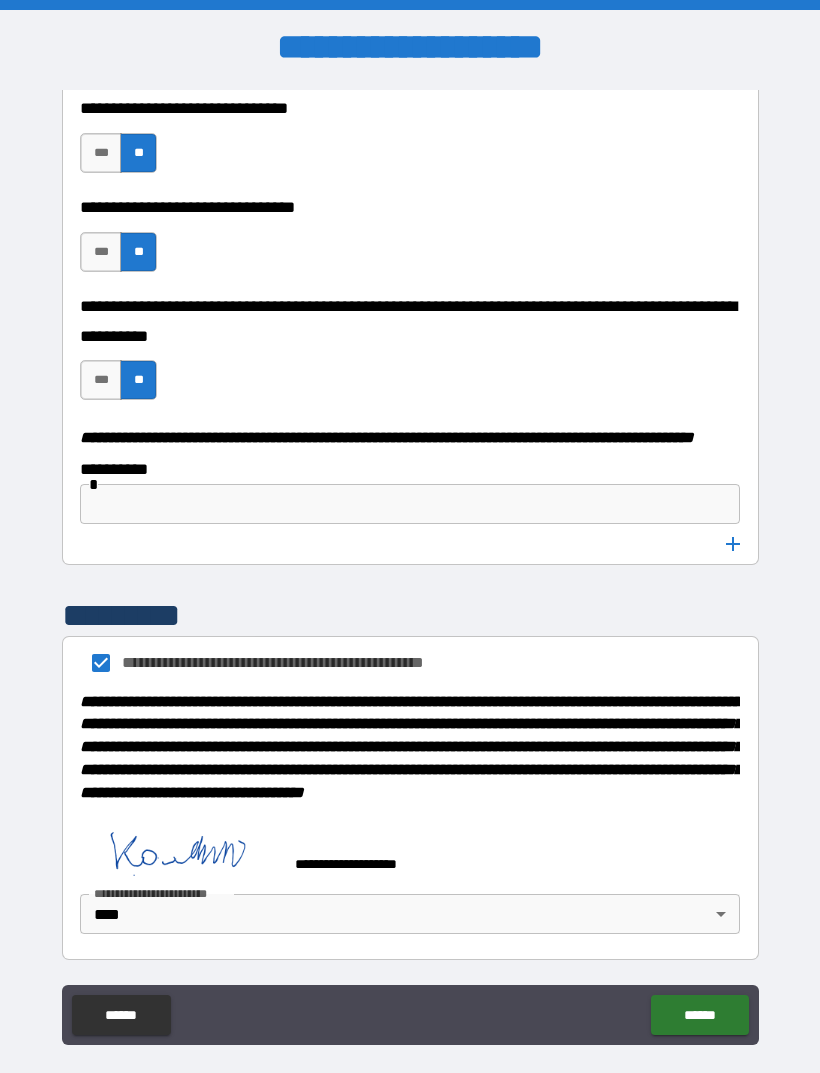click on "******" at bounding box center [699, 1015] 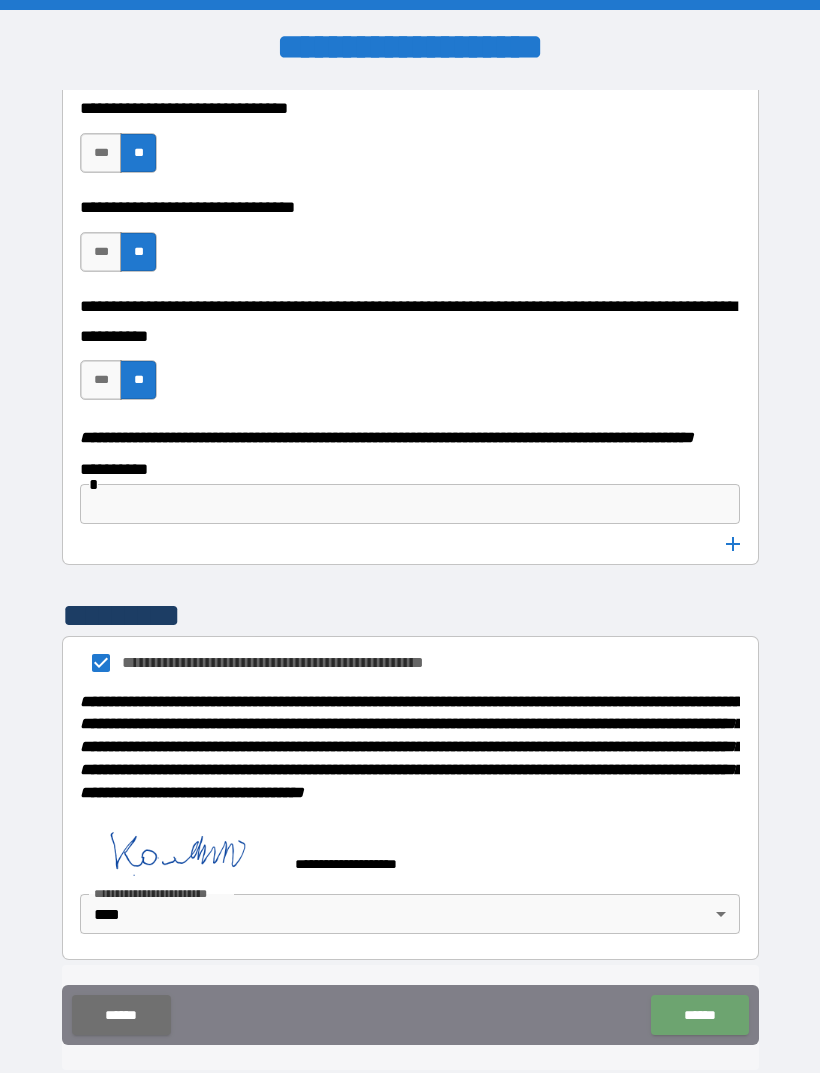click on "******" at bounding box center (699, 1015) 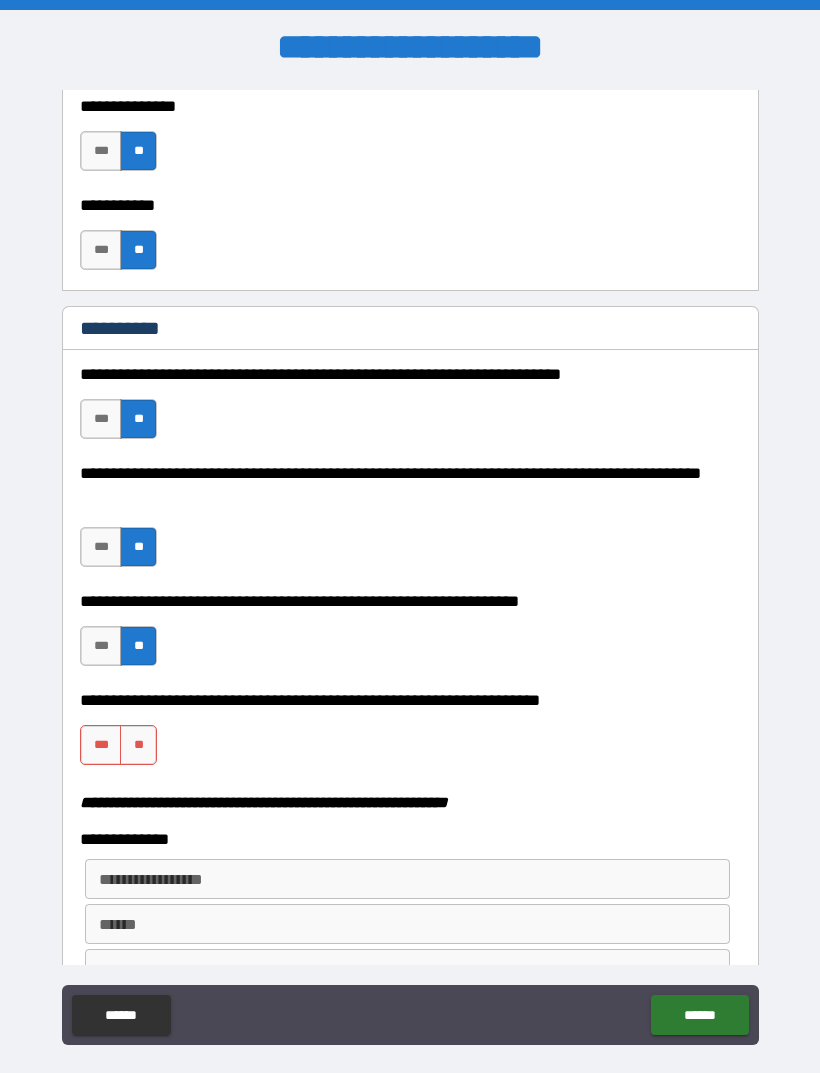 scroll, scrollTop: 2027, scrollLeft: 0, axis: vertical 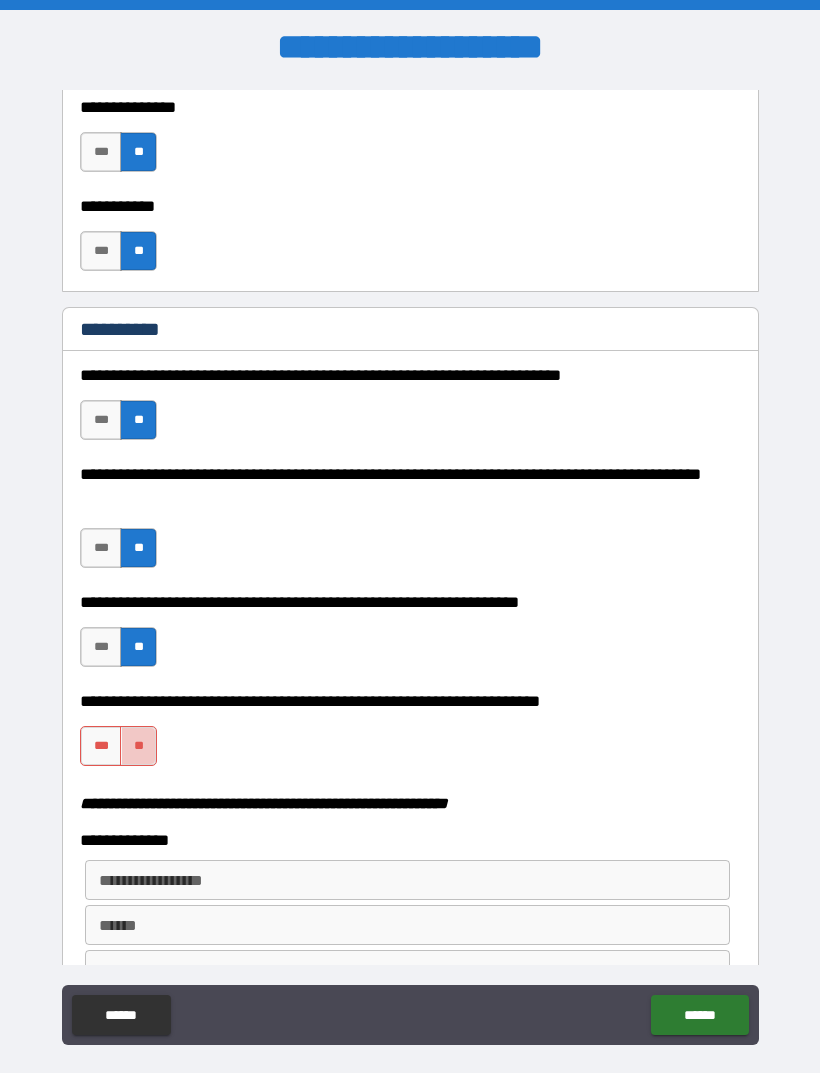 click on "**" at bounding box center (138, 746) 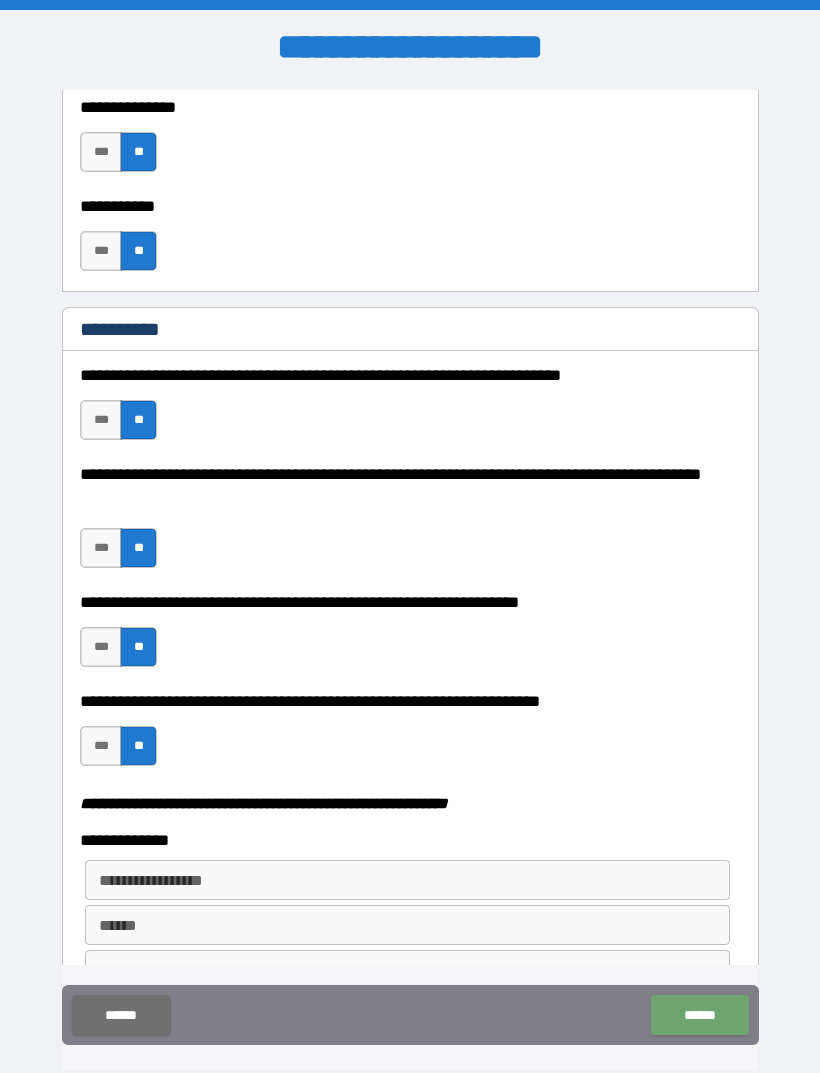 click on "******" at bounding box center [699, 1015] 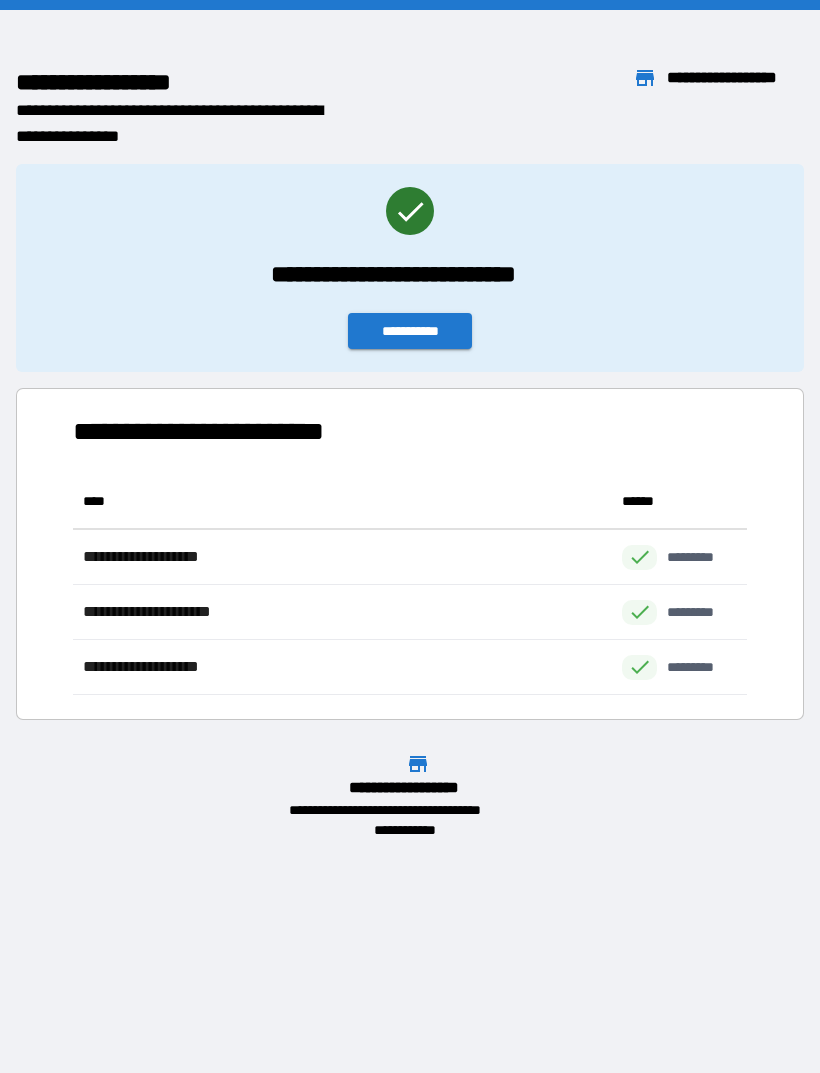 scroll, scrollTop: 1, scrollLeft: 1, axis: both 